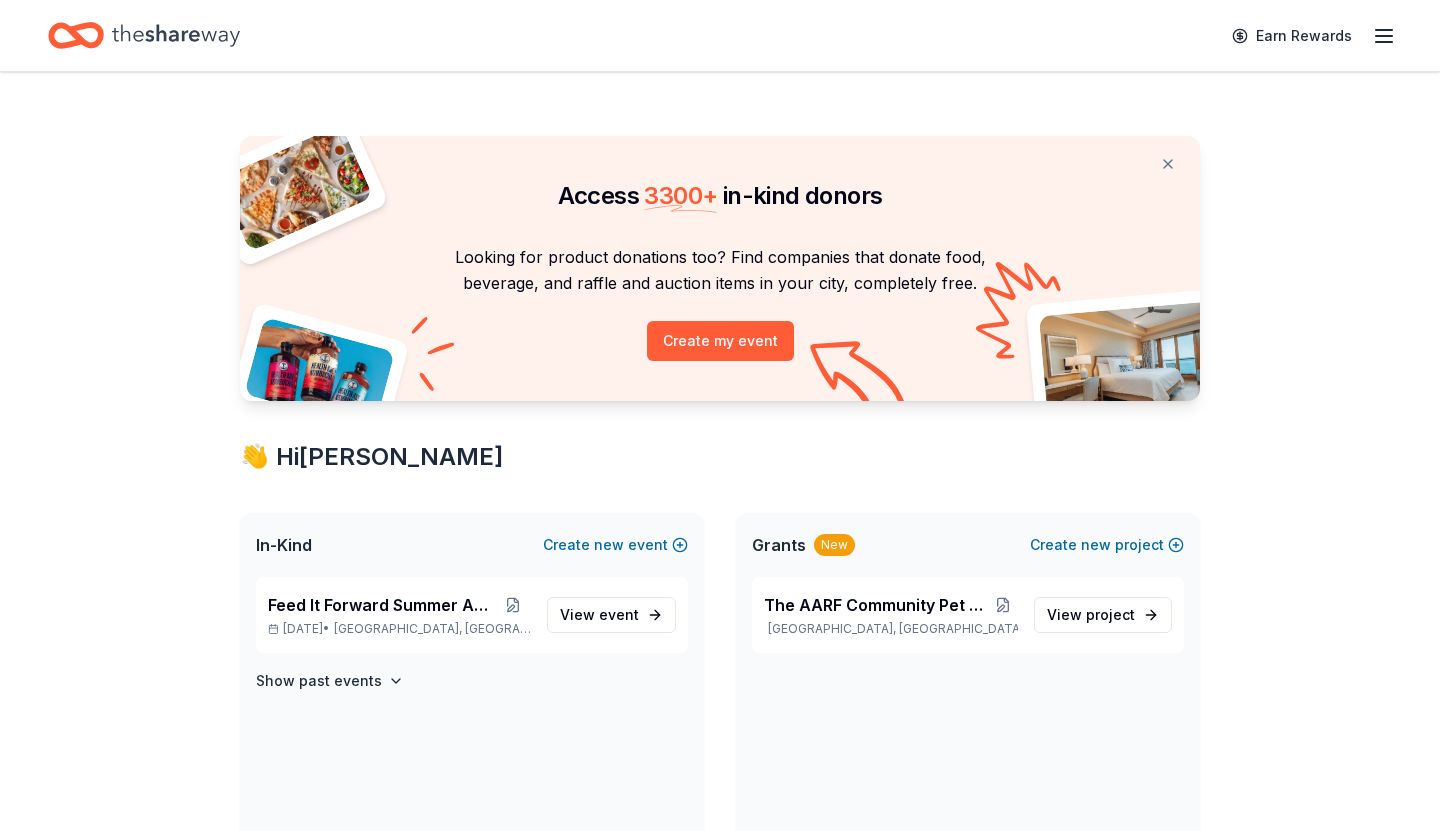 scroll, scrollTop: 0, scrollLeft: 0, axis: both 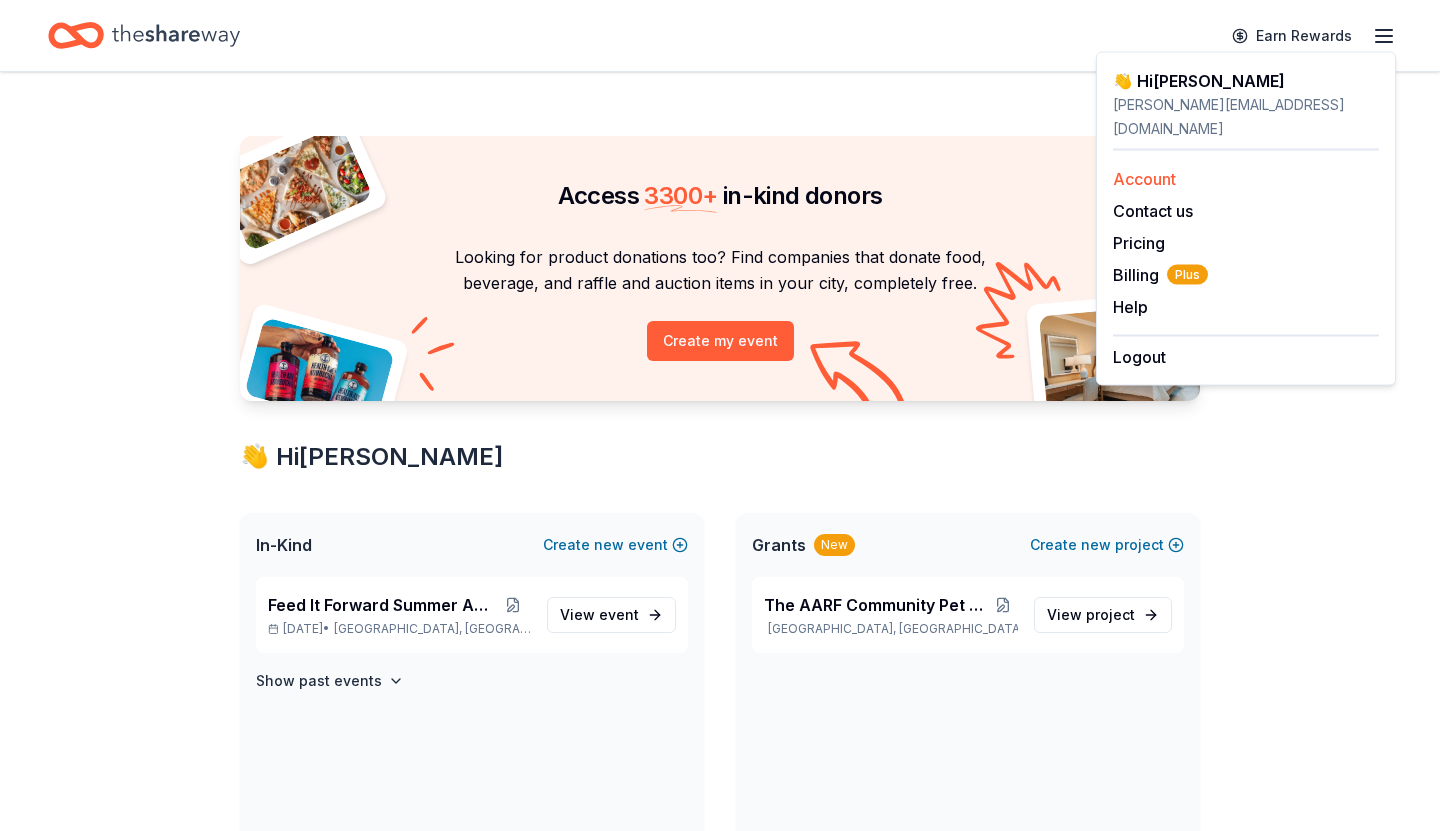 click on "Account" at bounding box center [1144, 179] 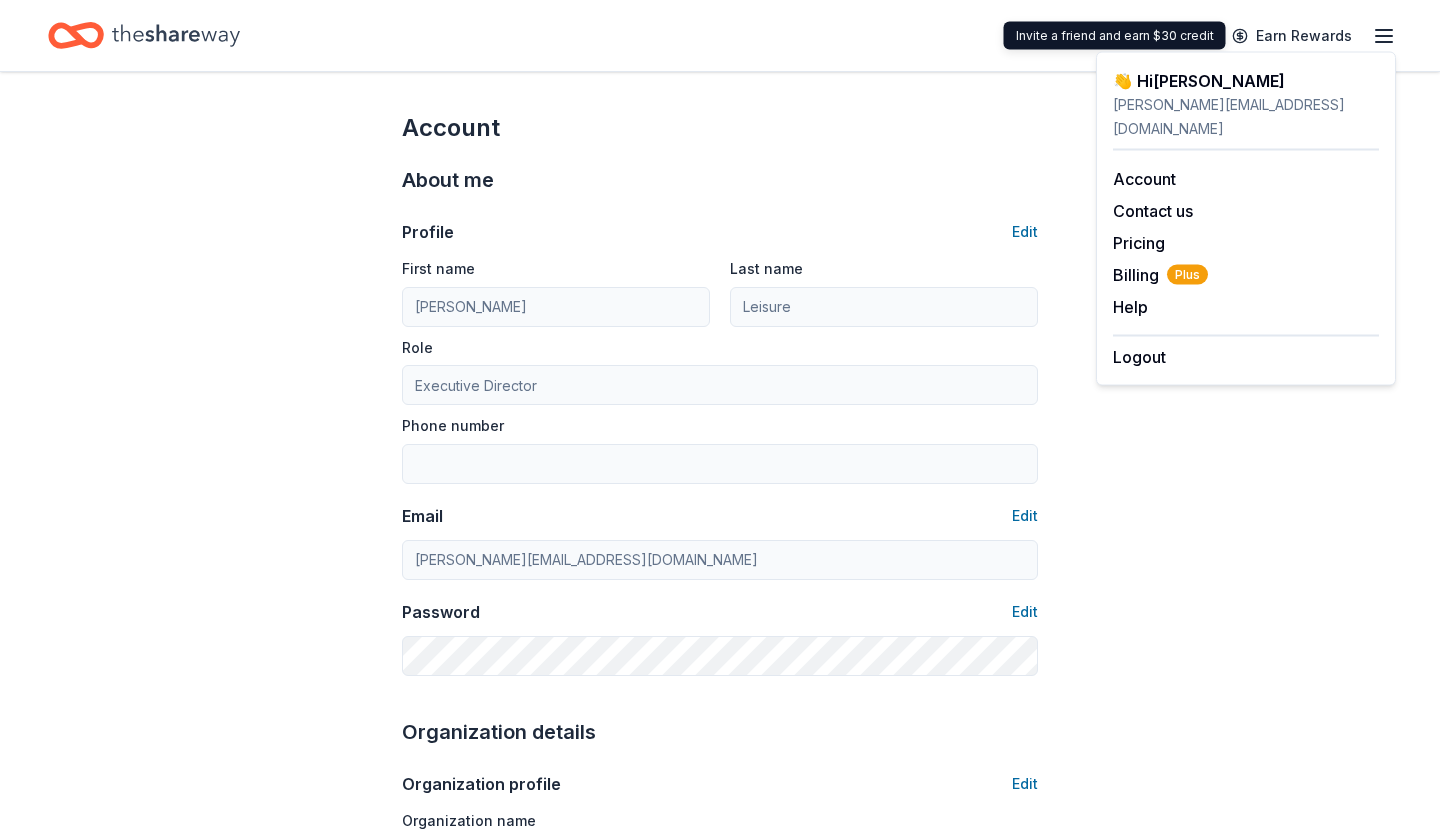 click on "Earn Rewards" at bounding box center (1308, 35) 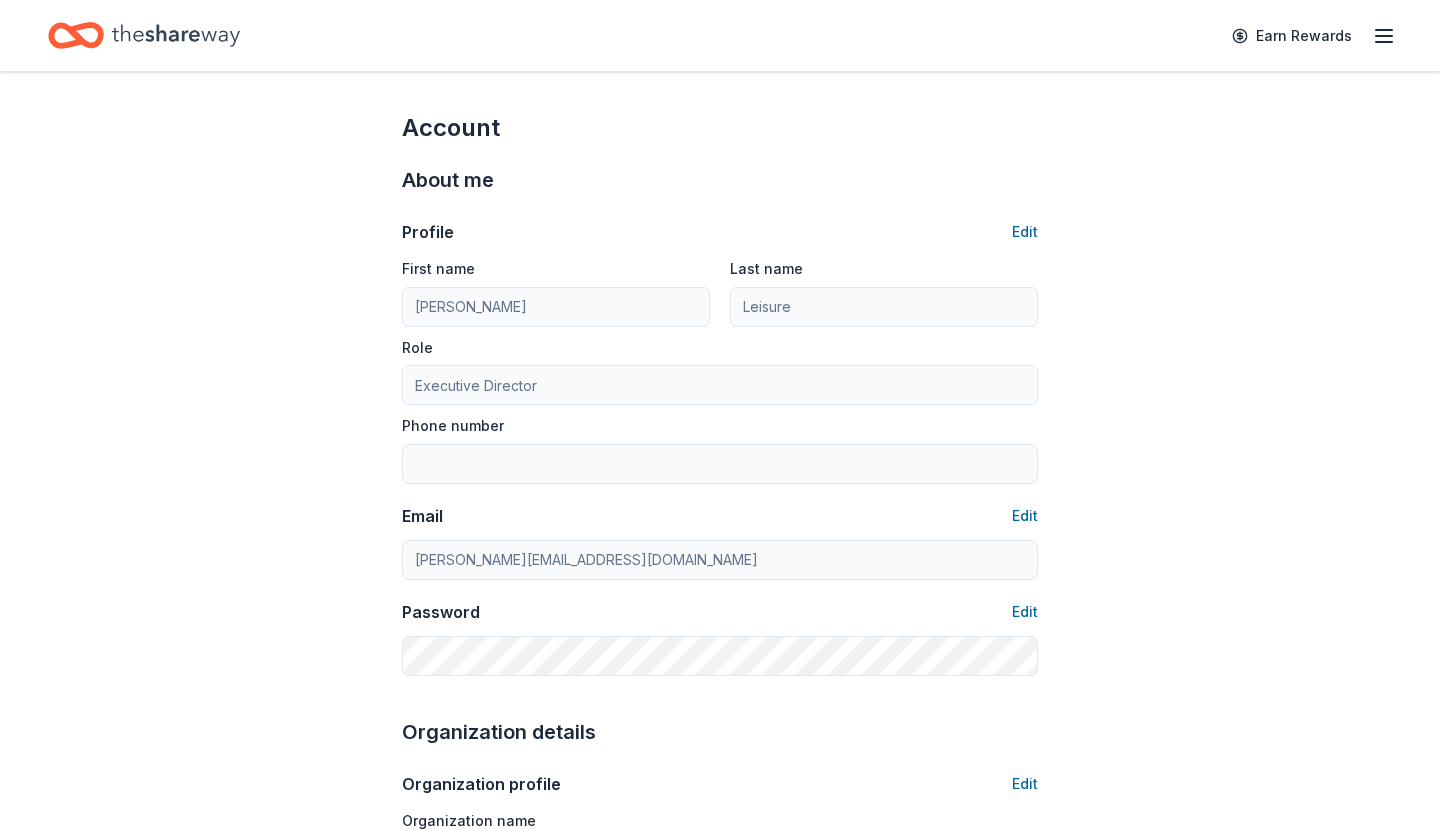 click 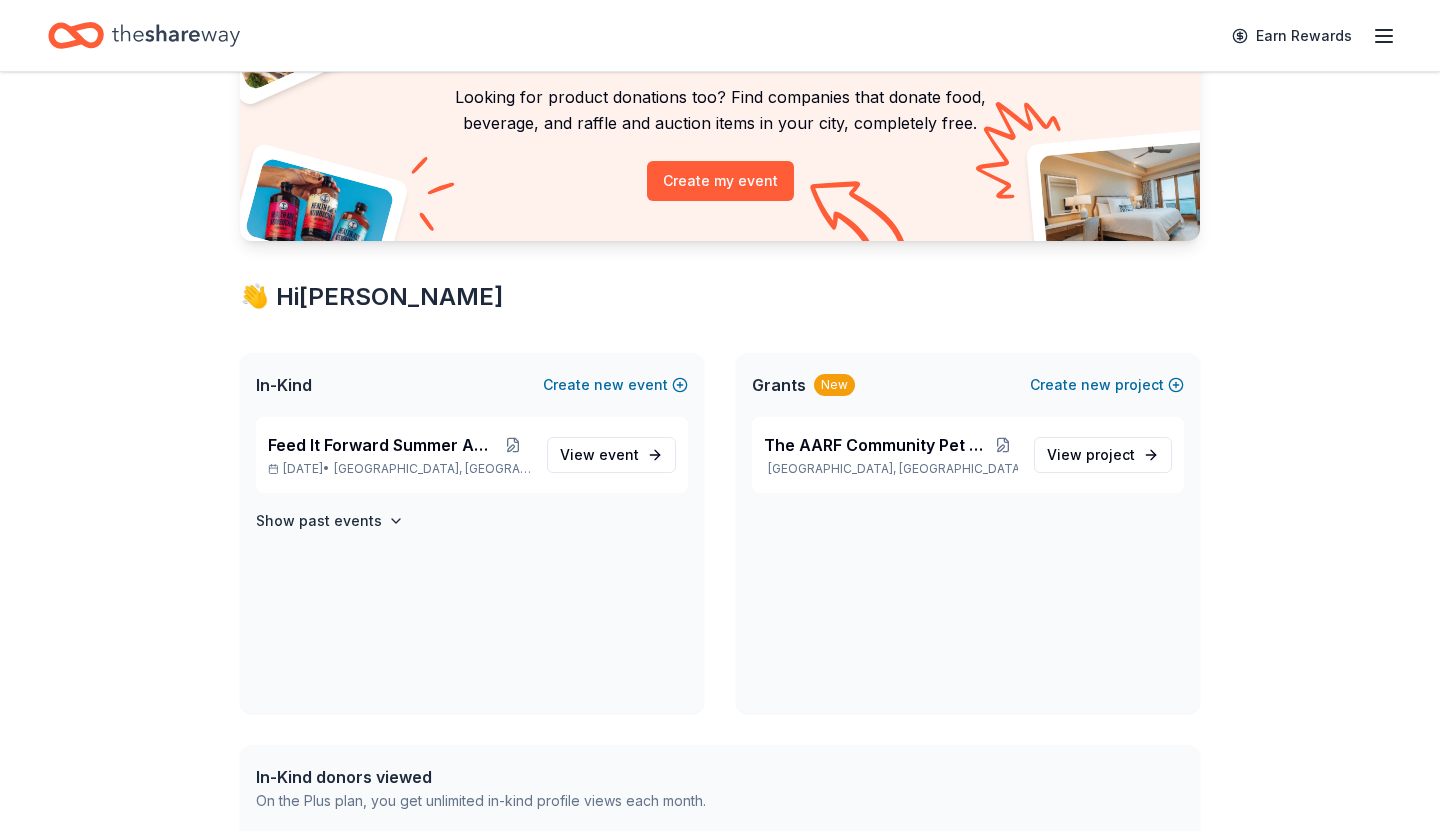 scroll, scrollTop: 162, scrollLeft: 0, axis: vertical 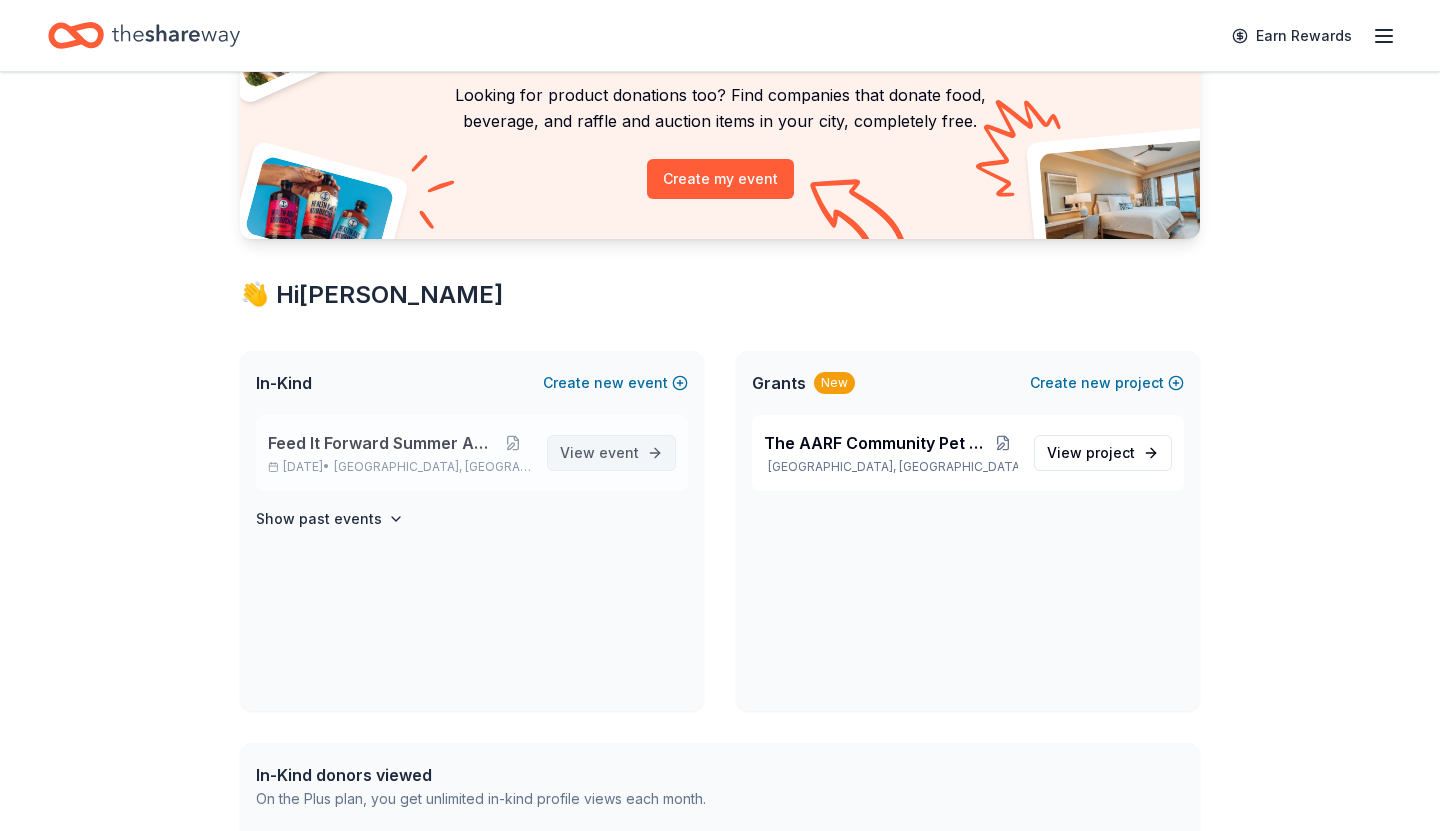 click on "View   event" at bounding box center [599, 453] 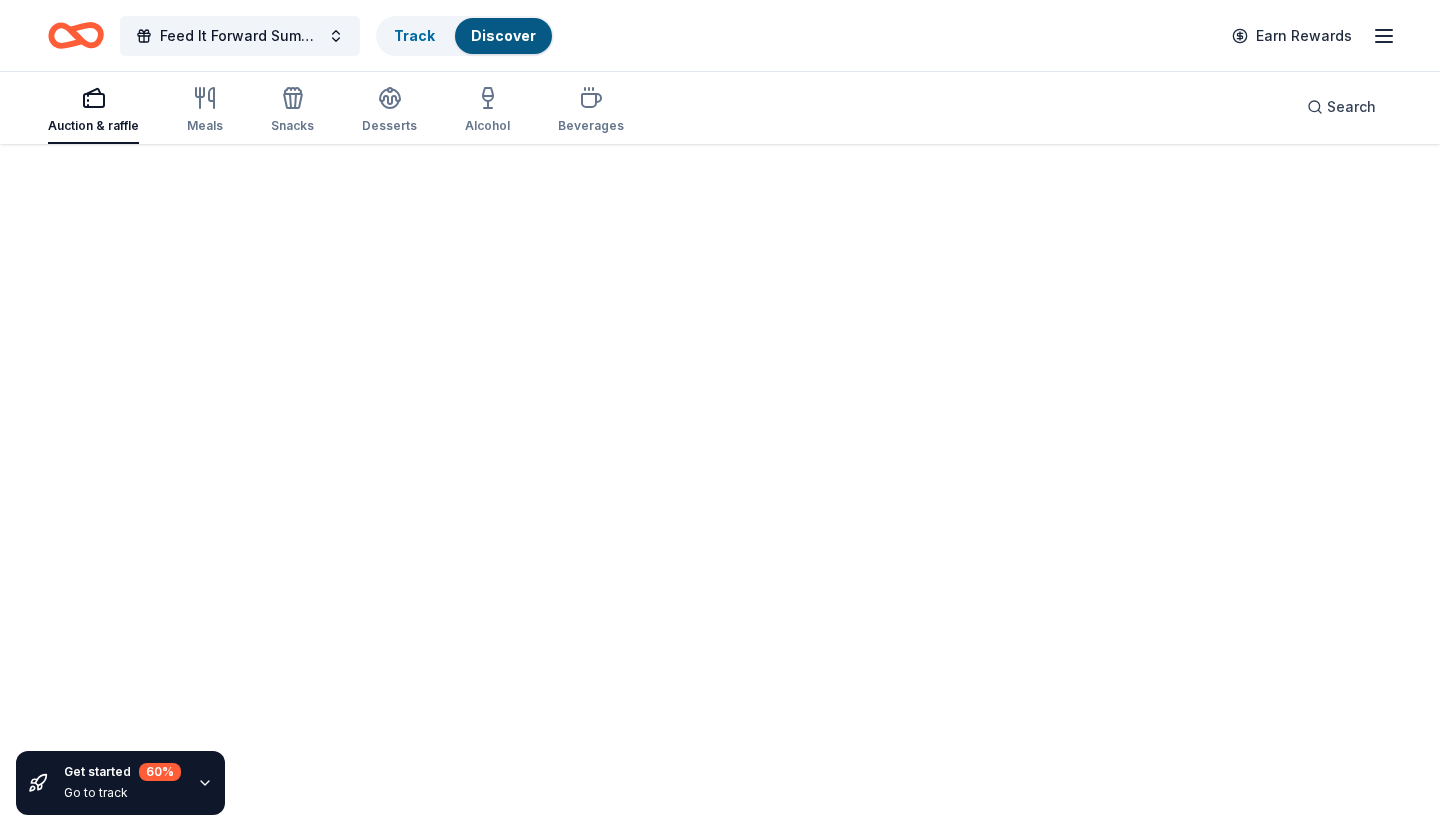 scroll, scrollTop: 0, scrollLeft: 0, axis: both 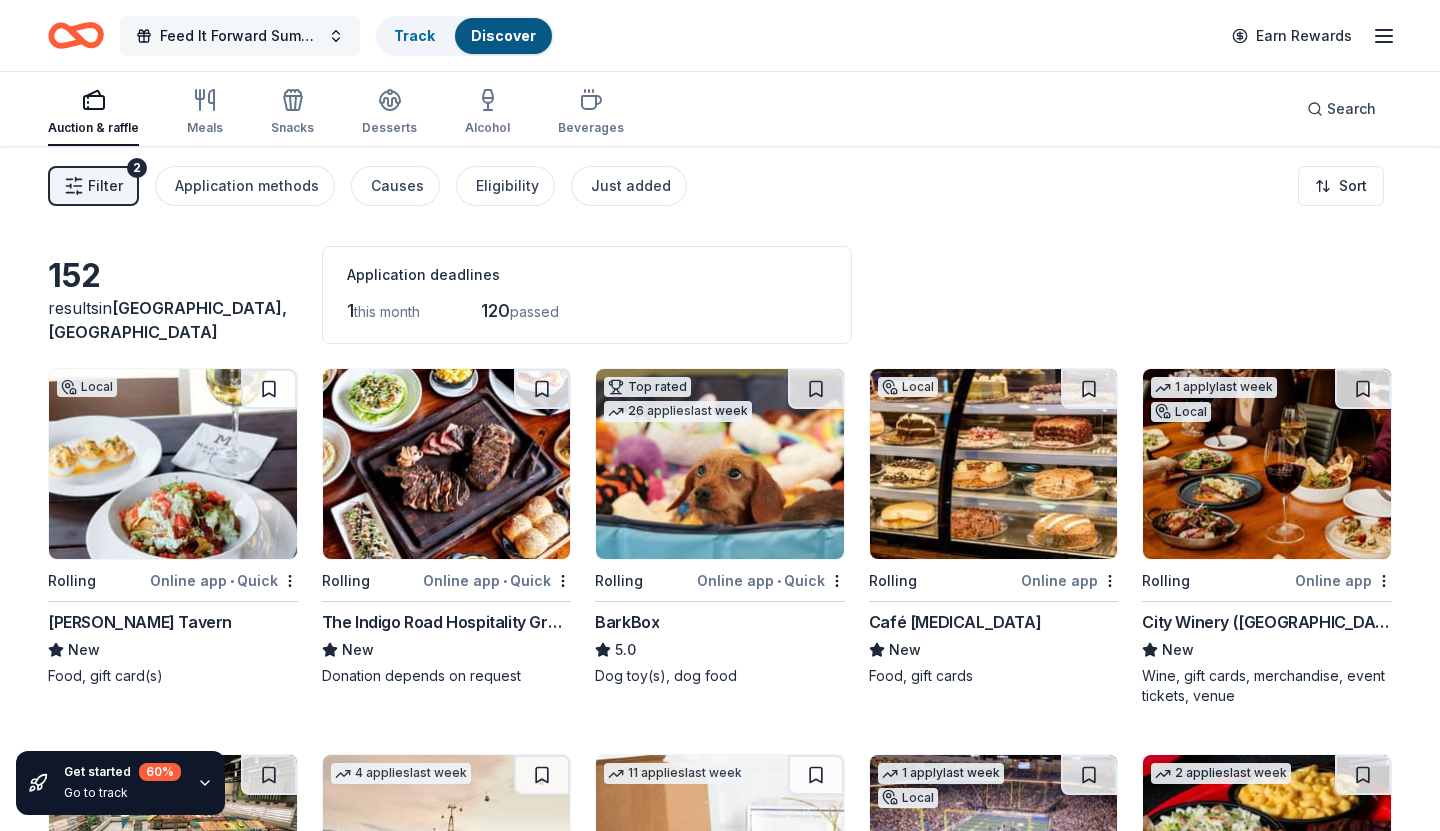 click on "Feed It Forward Summer Auction" at bounding box center (240, 36) 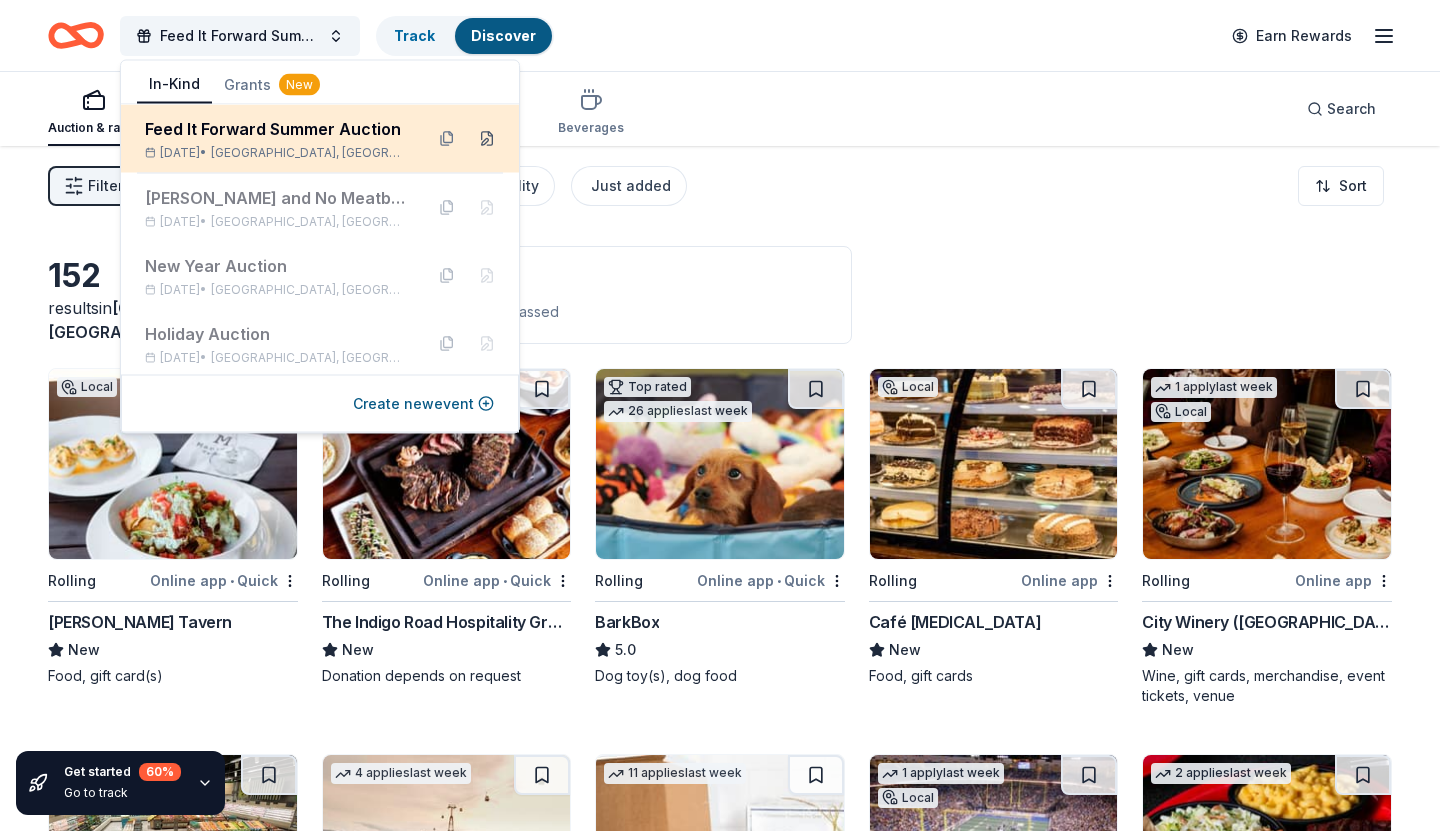 click at bounding box center (487, 139) 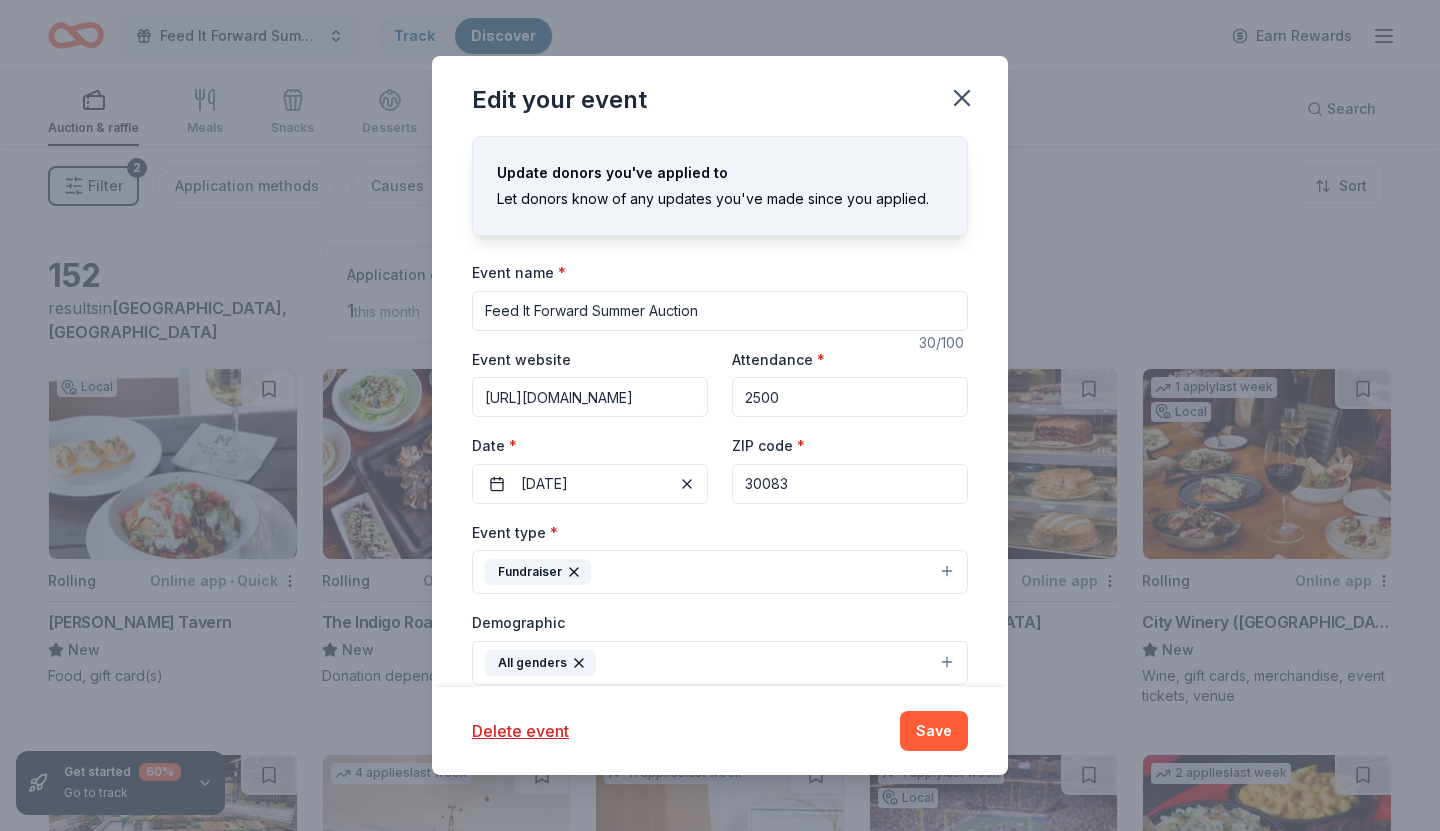 scroll, scrollTop: 85, scrollLeft: 0, axis: vertical 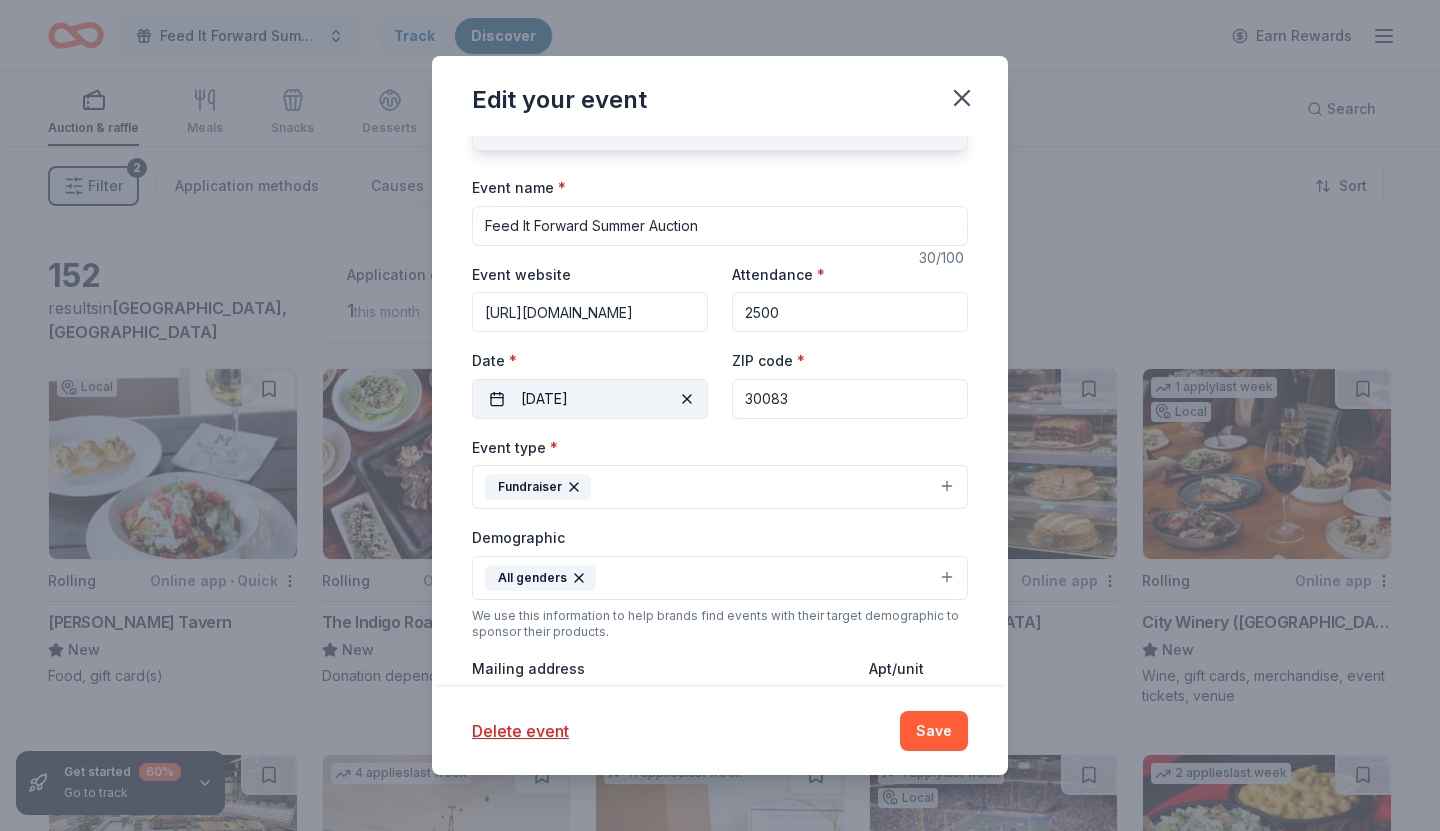 click on "07/20/2025" at bounding box center [590, 399] 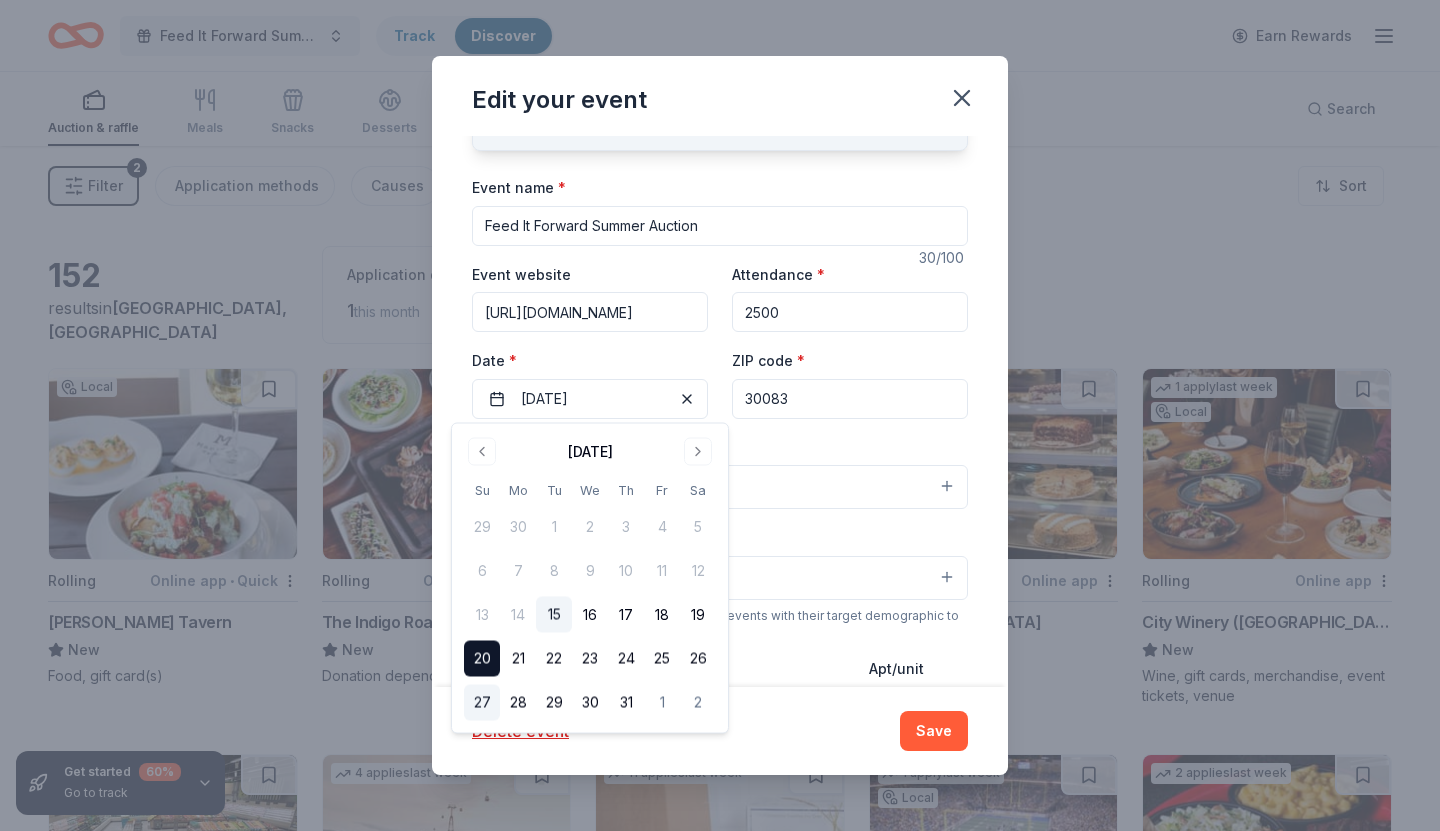 click on "27" at bounding box center [482, 703] 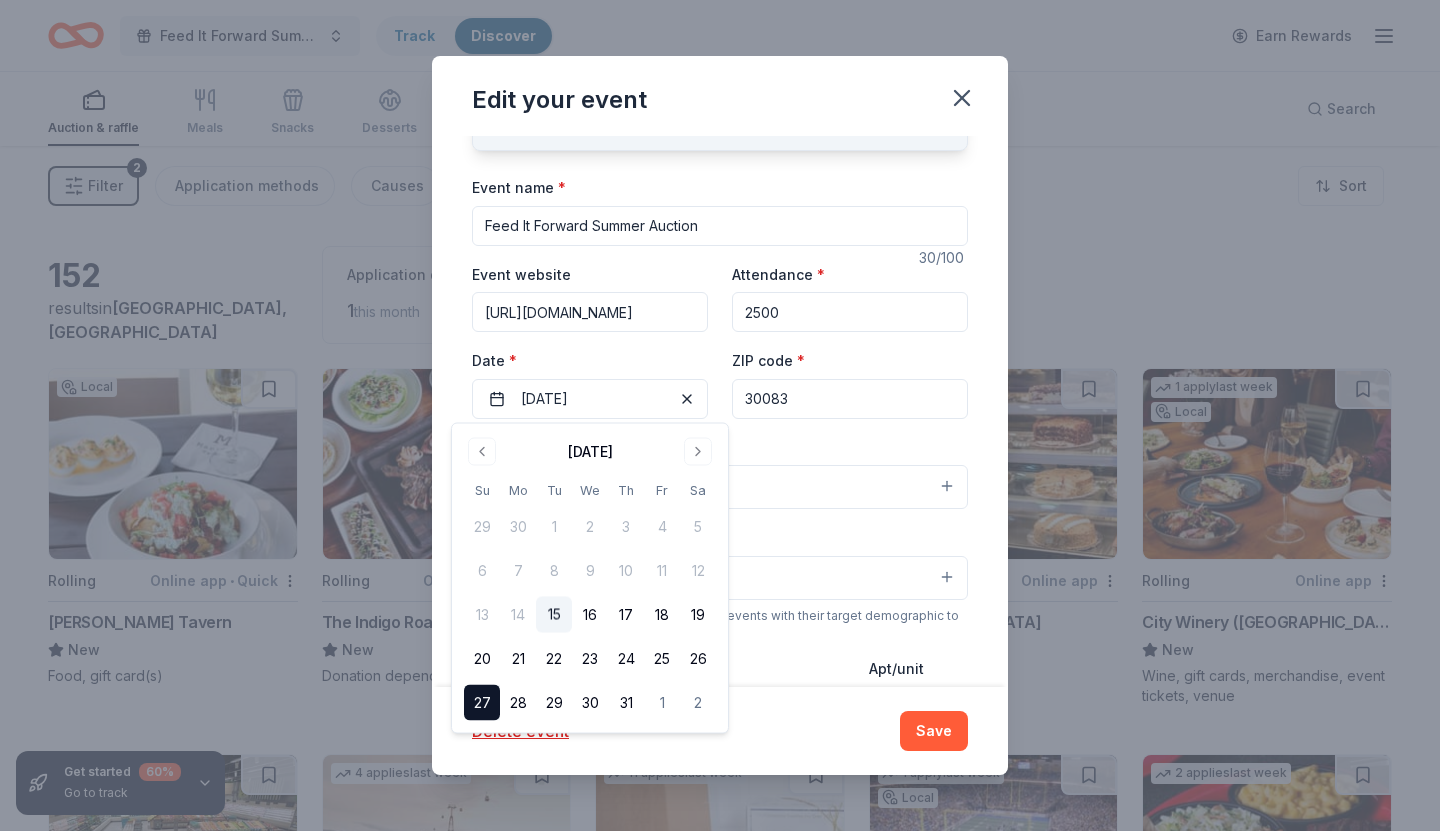 click on "Delete event" at bounding box center (674, 731) 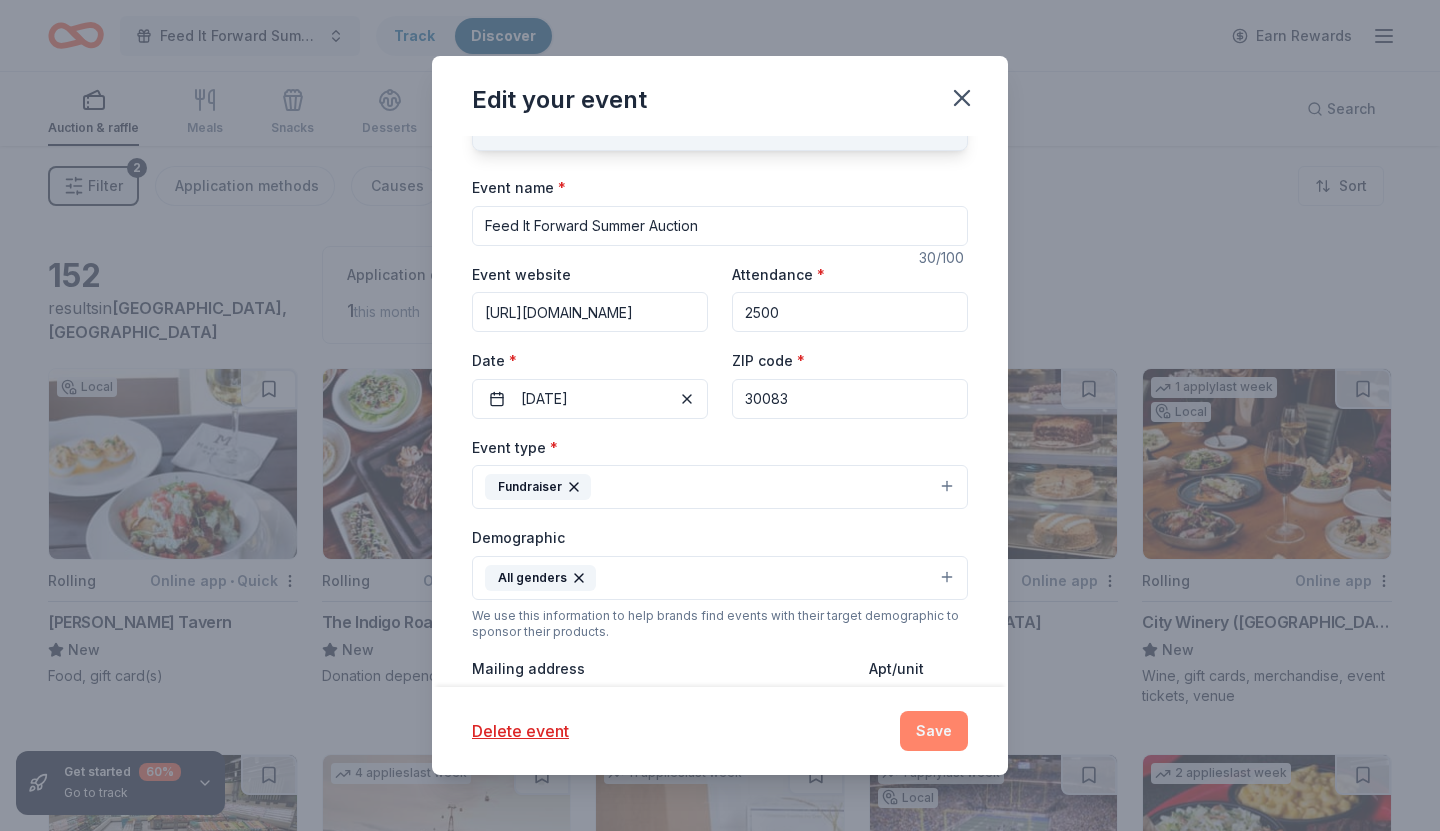 click on "Save" at bounding box center [934, 731] 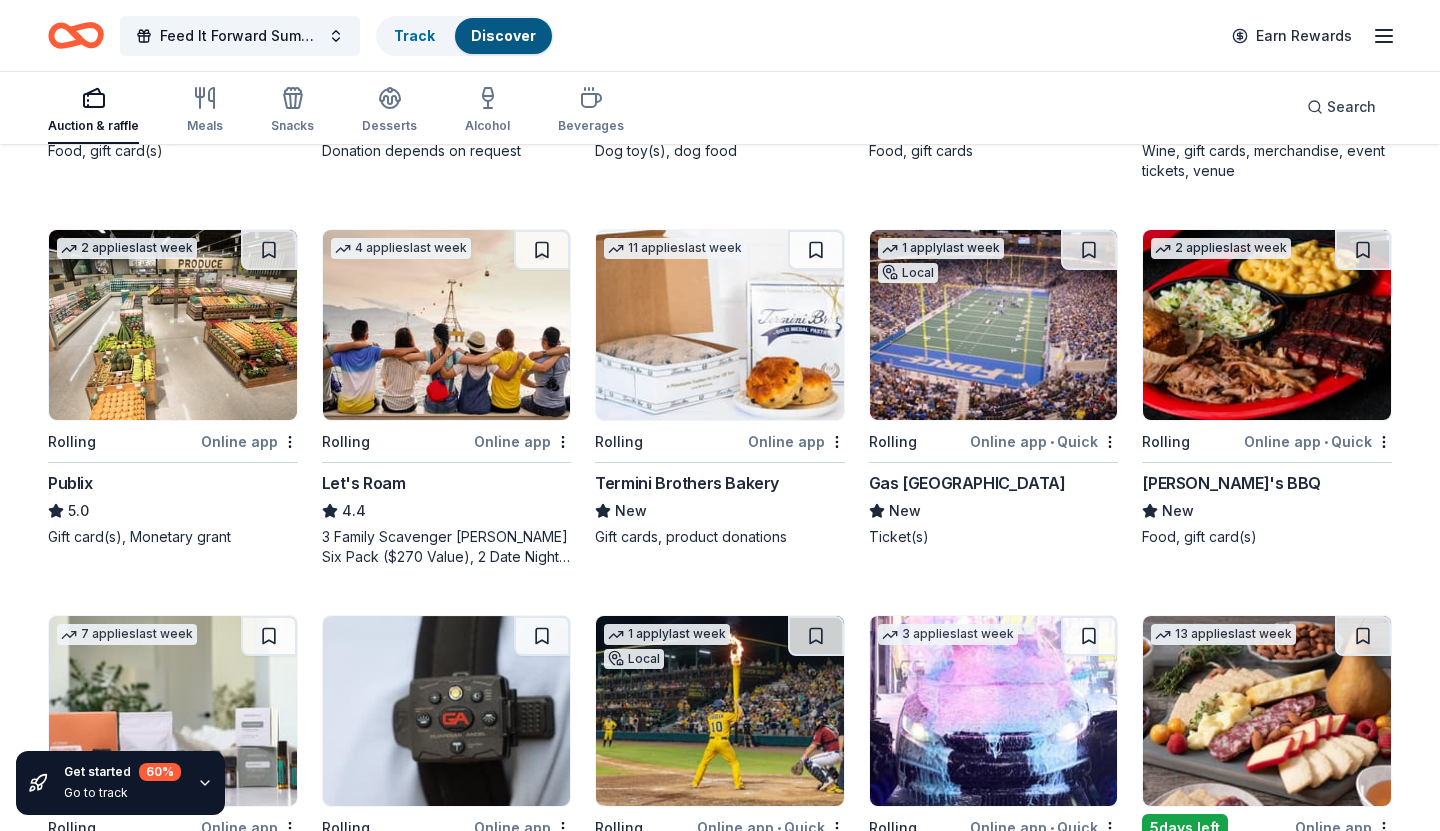 scroll, scrollTop: 0, scrollLeft: 0, axis: both 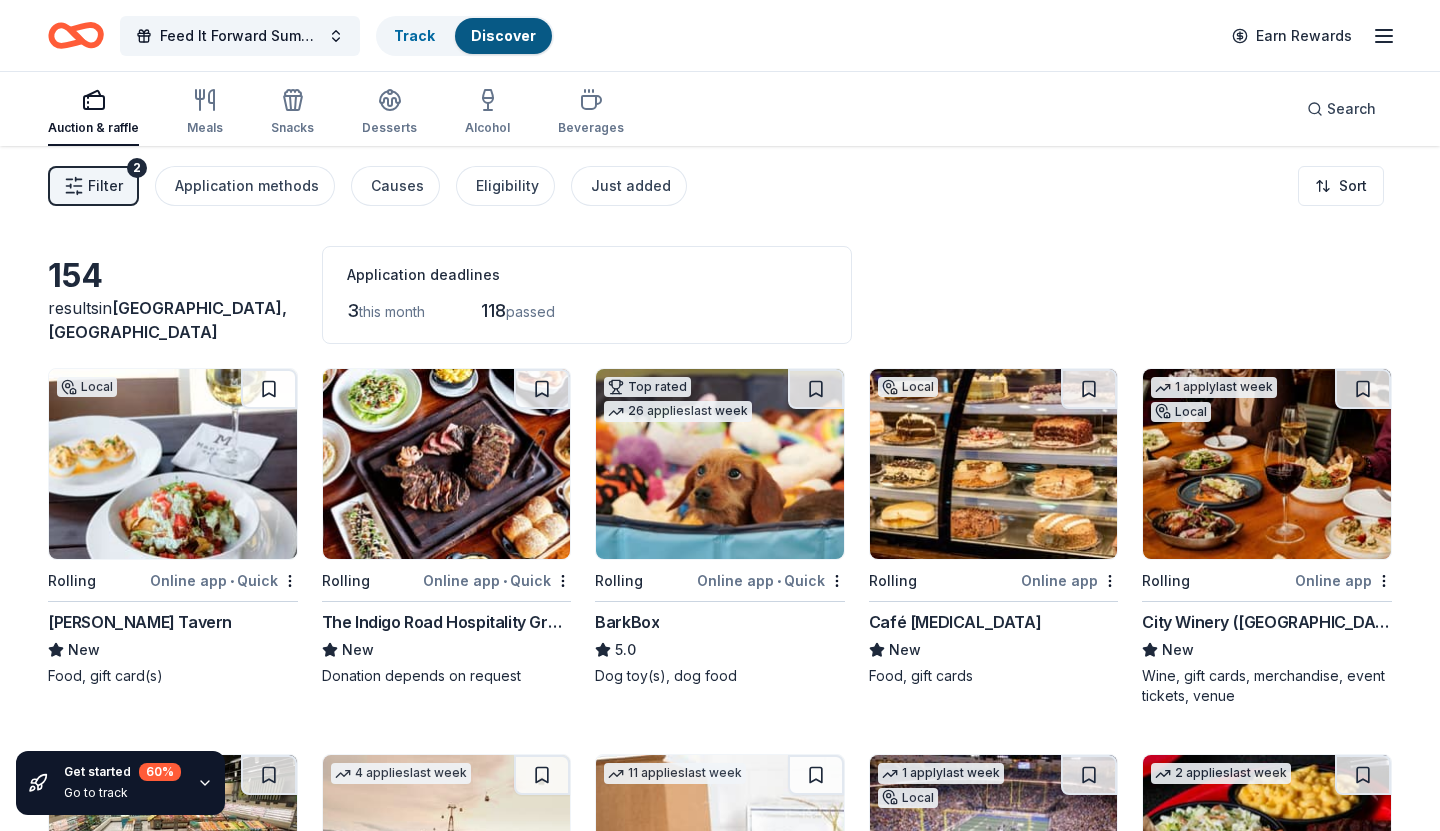 click 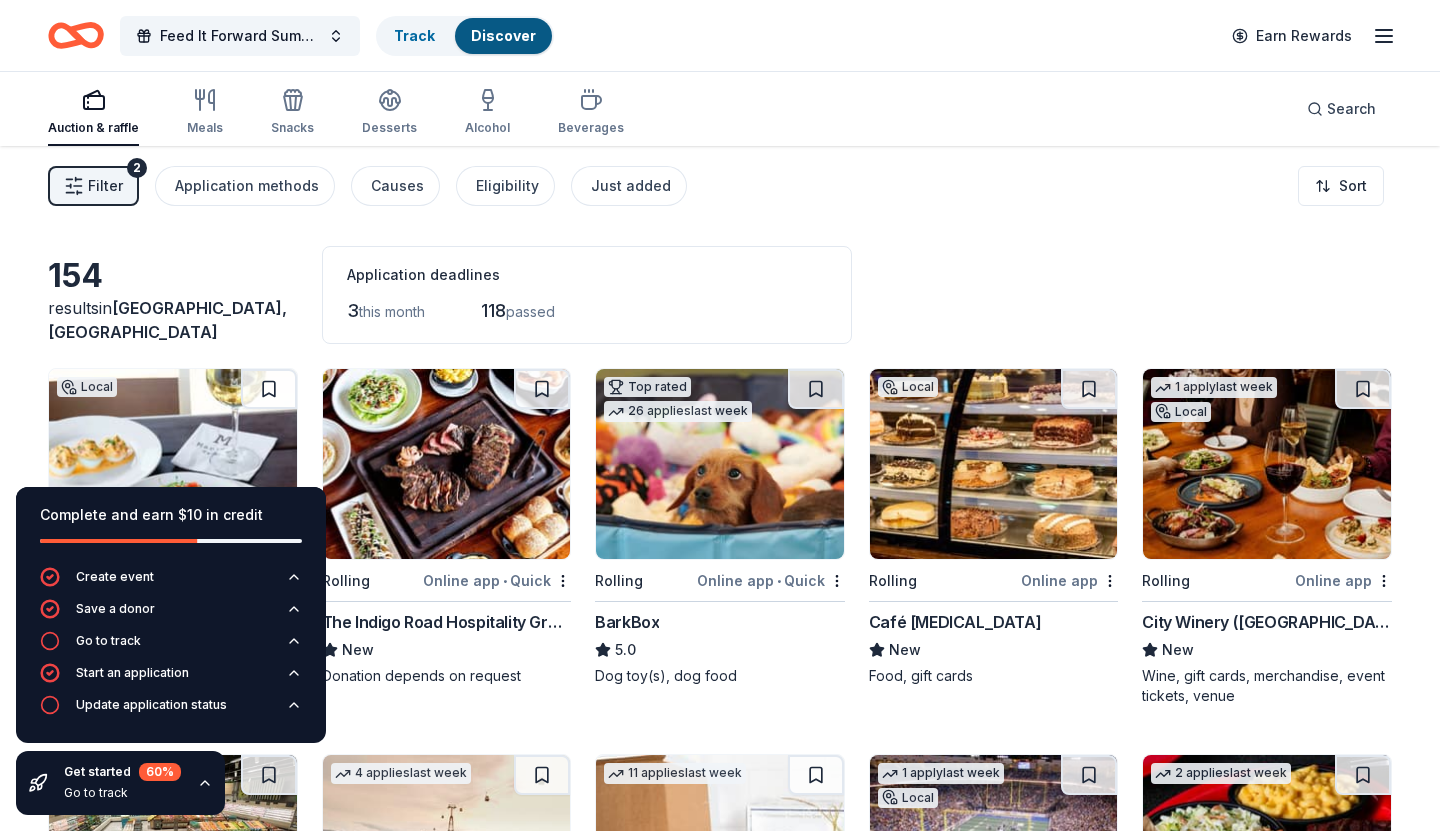 click 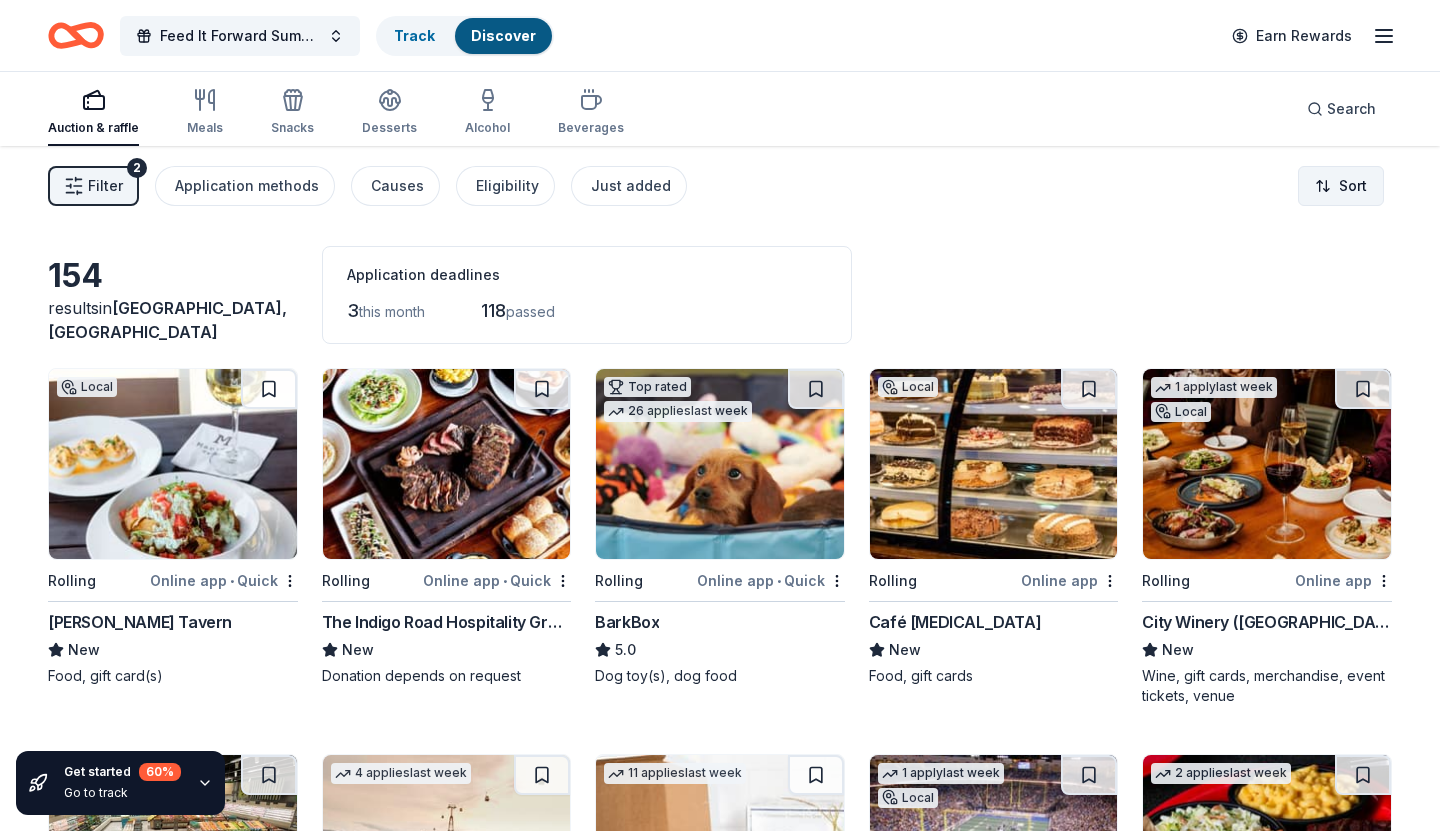 click on "Feed It Forward Summer Auction Track  Discover Earn Rewards Auction & raffle Meals Snacks Desserts Alcohol Beverages Search Filter 2 Application methods Causes Eligibility Just added Sort Get started 60 % Go to track 154 results  in  Stone Mountain, GA Application deadlines 3  this month 118  passed Local Rolling Online app • Quick Marlow's Tavern New Food, gift card(s) Rolling Online app • Quick The Indigo Road Hospitality Group New Donation depends on request Top rated 26   applies  last week Rolling Online app • Quick BarkBox 5.0 Dog toy(s), dog food Local Rolling Online app Café Intermezzo New Food, gift cards 1   apply  last week Local Rolling Online app City Winery (Atlanta) New Wine, gift cards, merchandise, event tickets, venue 2   applies  last week Rolling Online app Publix 5.0 Gift card(s), Monetary grant 4   applies  last week Rolling Online app Let's Roam 4.4 3 Family Scavenger Hunt Six Pack ($270 Value), 2 Date Night Scavenger Hunt Two Pack ($130 Value) 11   applies  last week Rolling New" at bounding box center [720, 415] 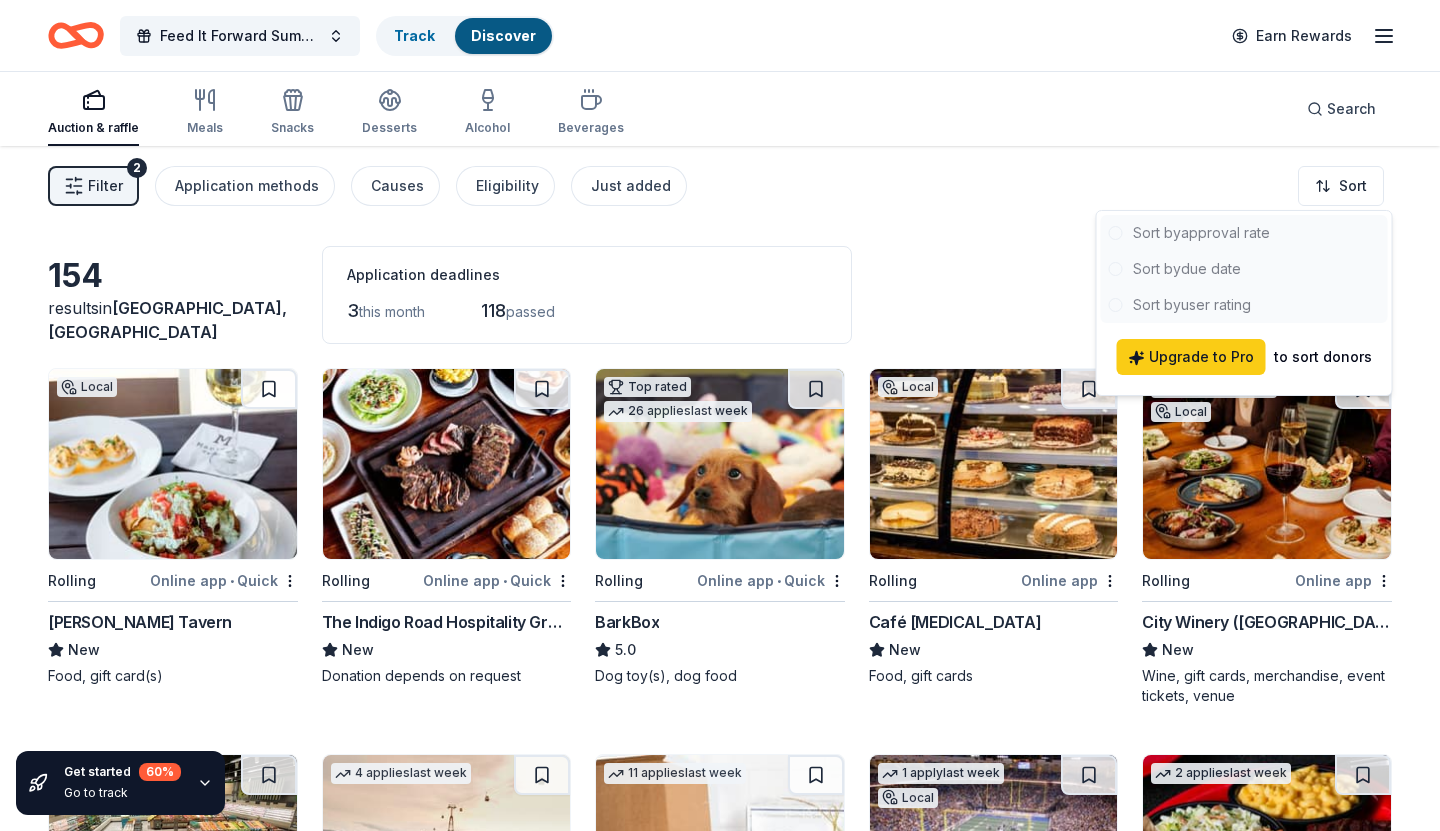 click at bounding box center (1244, 269) 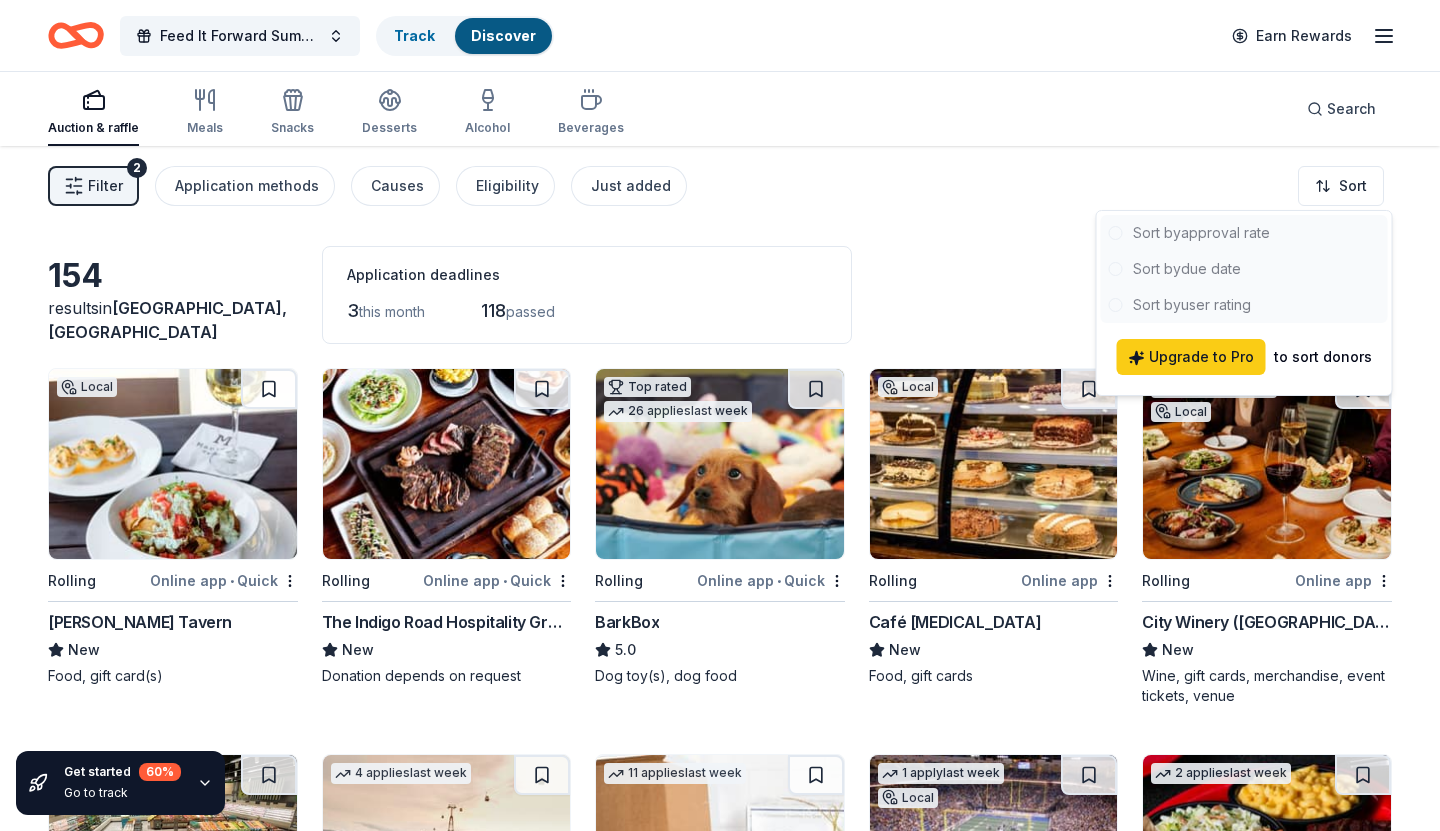 click on "Feed It Forward Summer Auction Track  Discover Earn Rewards Auction & raffle Meals Snacks Desserts Alcohol Beverages Search Filter 2 Application methods Causes Eligibility Just added Sort Get started 60 % Go to track 154 results  in  Stone Mountain, GA Application deadlines 3  this month 118  passed Local Rolling Online app • Quick Marlow's Tavern New Food, gift card(s) Rolling Online app • Quick The Indigo Road Hospitality Group New Donation depends on request Top rated 26   applies  last week Rolling Online app • Quick BarkBox 5.0 Dog toy(s), dog food Local Rolling Online app Café Intermezzo New Food, gift cards 1   apply  last week Local Rolling Online app City Winery (Atlanta) New Wine, gift cards, merchandise, event tickets, venue 2   applies  last week Rolling Online app Publix 5.0 Gift card(s), Monetary grant 4   applies  last week Rolling Online app Let's Roam 4.4 3 Family Scavenger Hunt Six Pack ($270 Value), 2 Date Night Scavenger Hunt Two Pack ($130 Value) 11   applies  last week Rolling New" at bounding box center (720, 415) 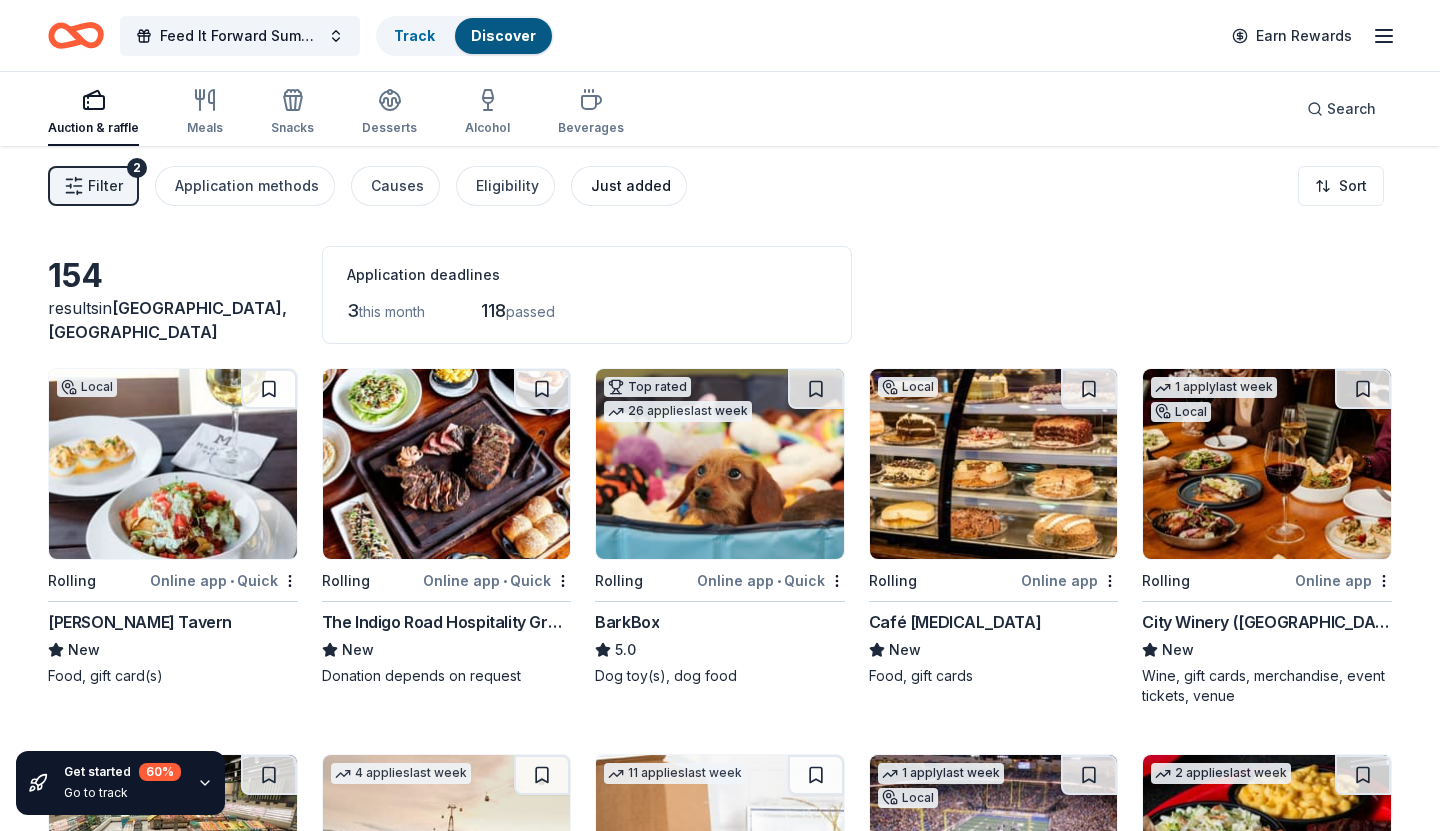 click on "Just added" at bounding box center (631, 186) 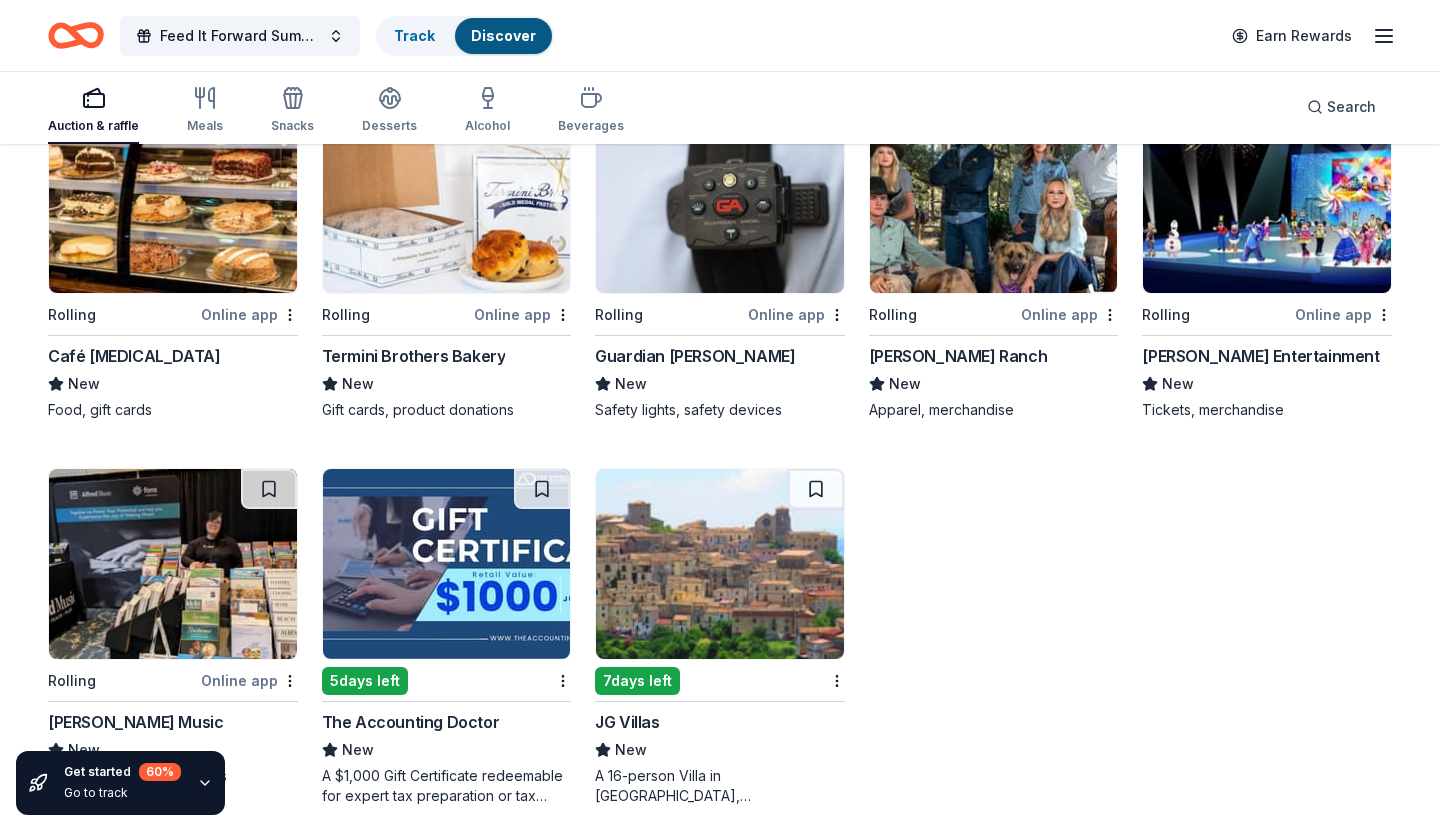scroll, scrollTop: 267, scrollLeft: 0, axis: vertical 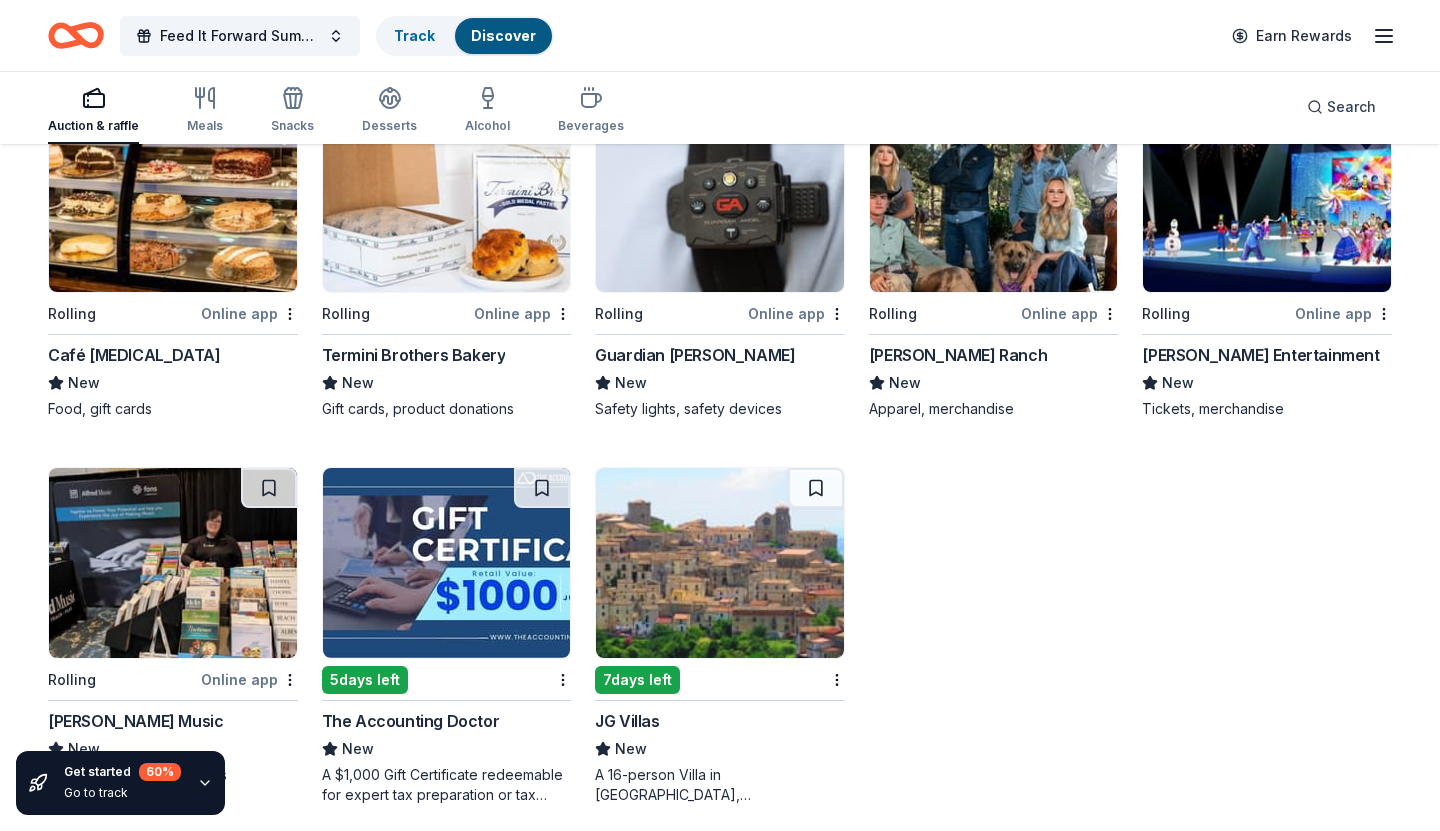 click on "Feld Entertainment" at bounding box center [1260, 355] 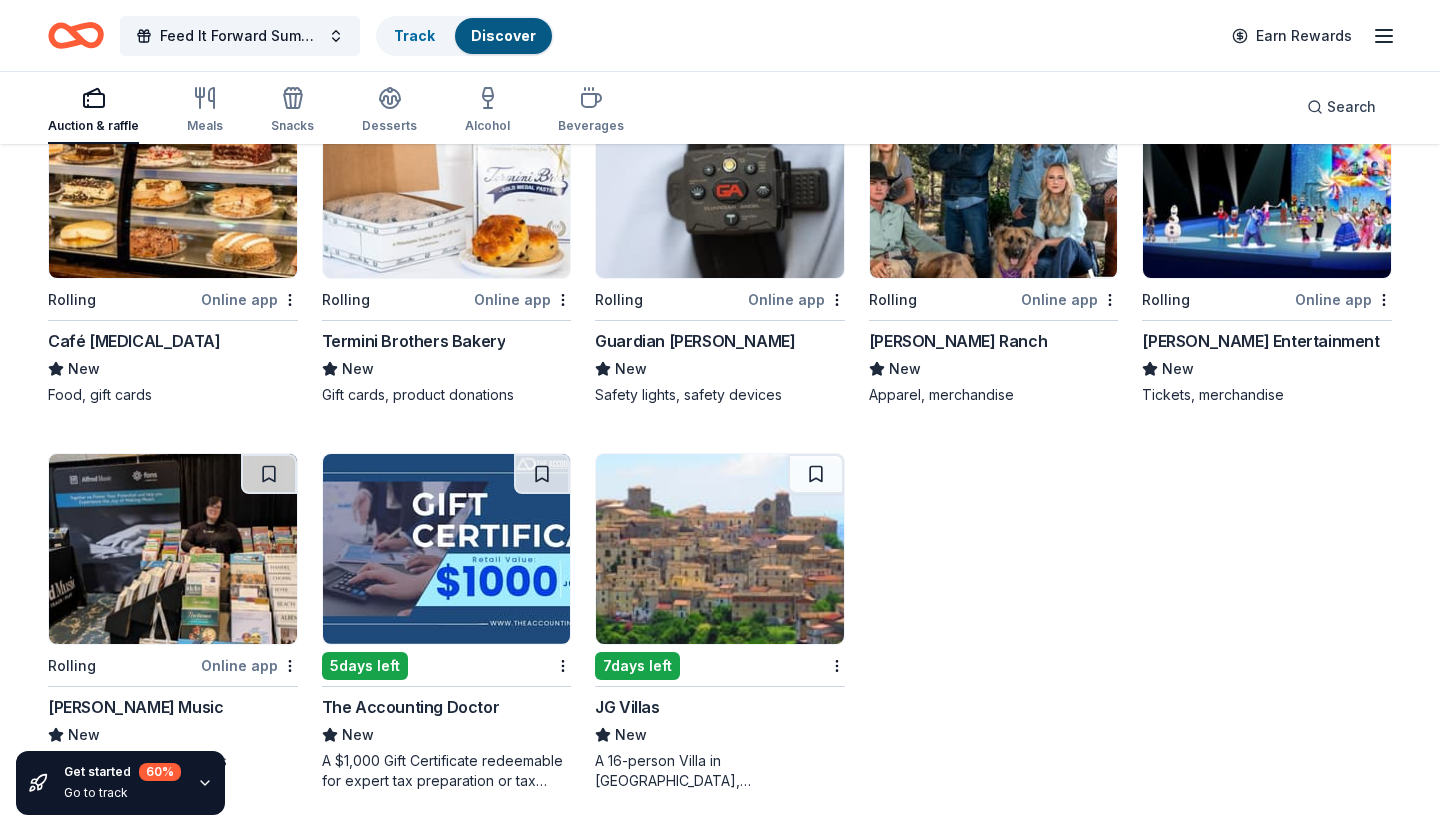 click on "JG Villas" at bounding box center [627, 707] 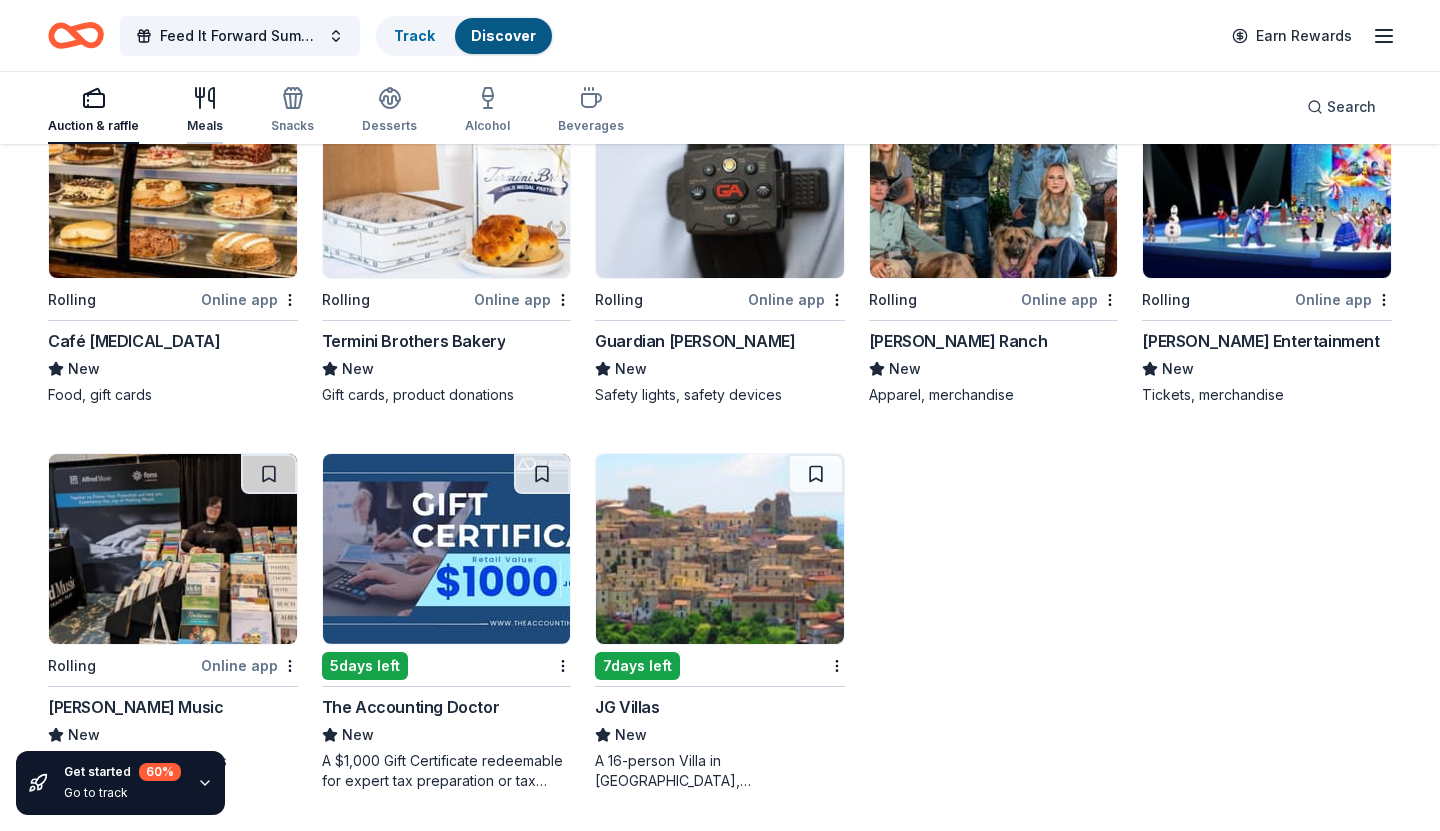 click on "Meals" at bounding box center [205, 110] 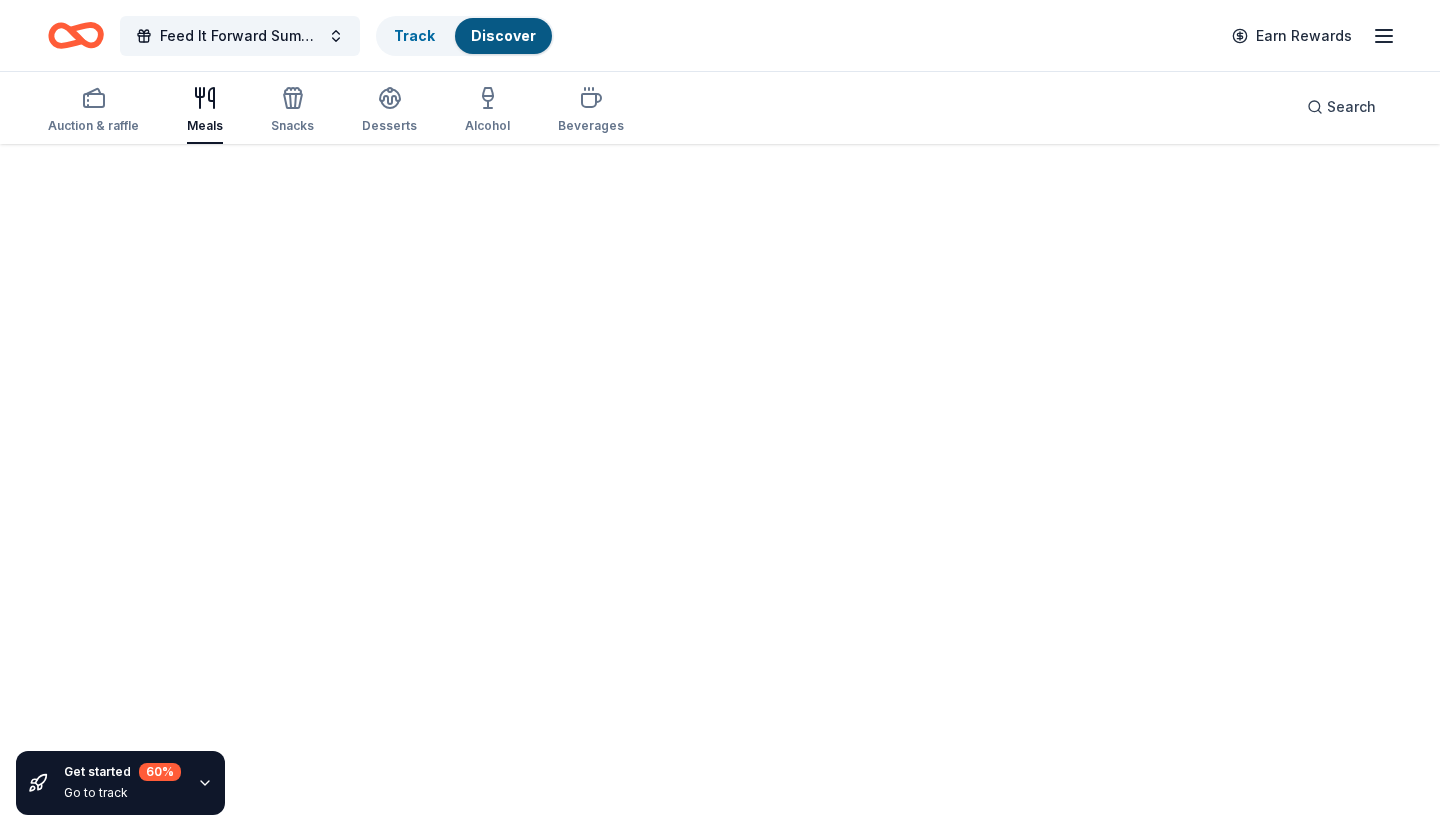 scroll, scrollTop: 0, scrollLeft: 0, axis: both 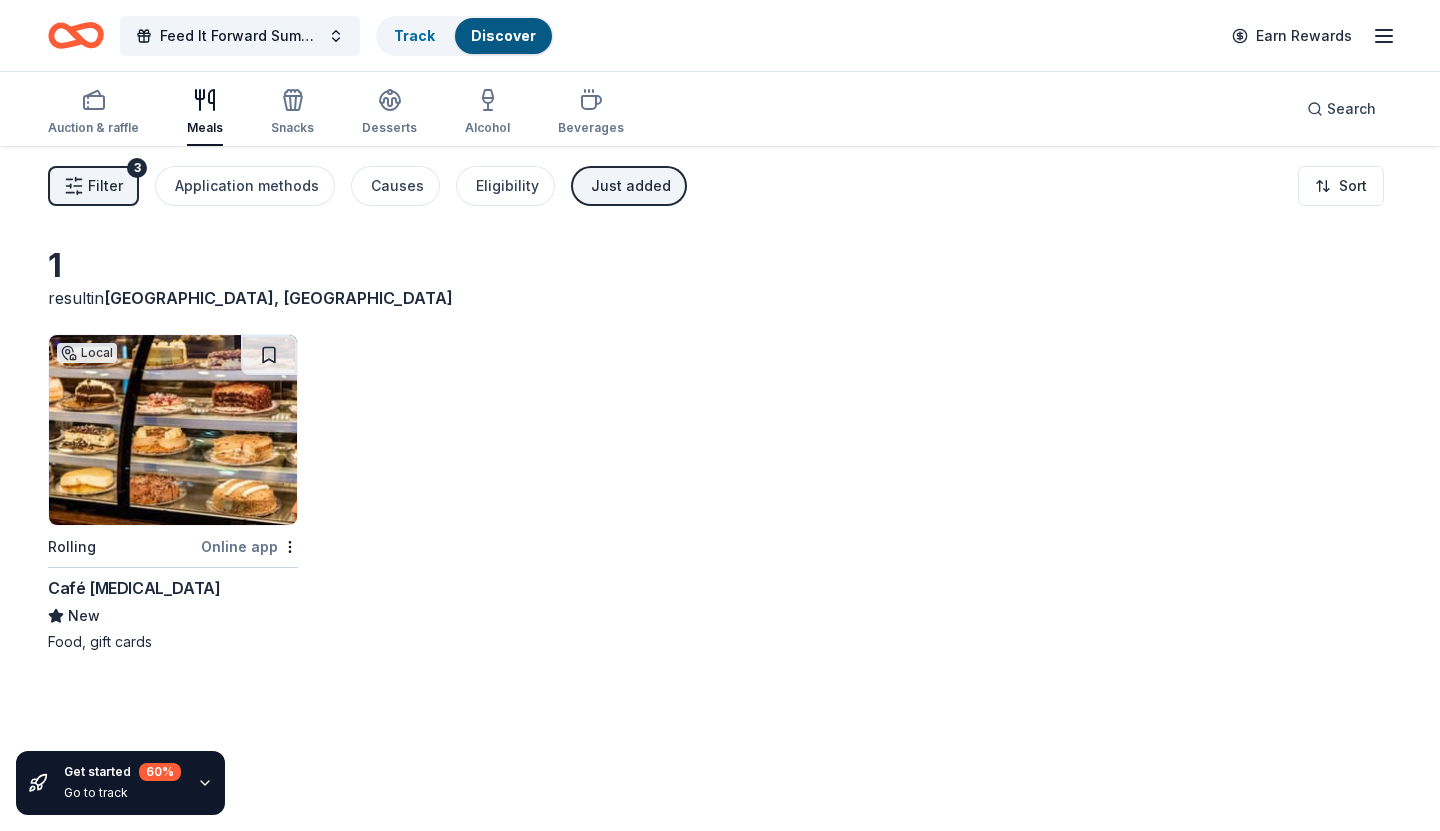 click on "Just added" at bounding box center (631, 186) 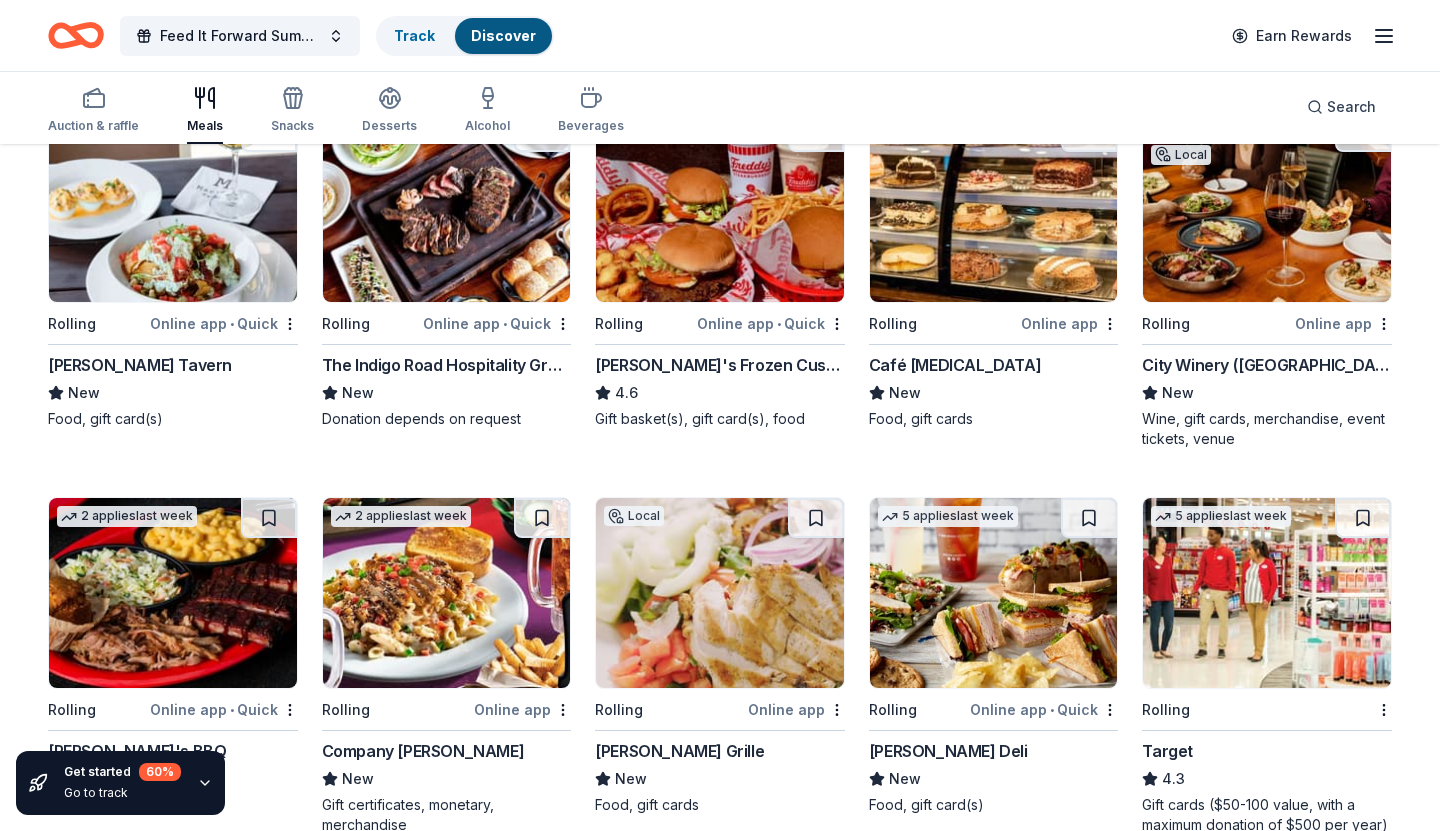 scroll, scrollTop: 215, scrollLeft: 0, axis: vertical 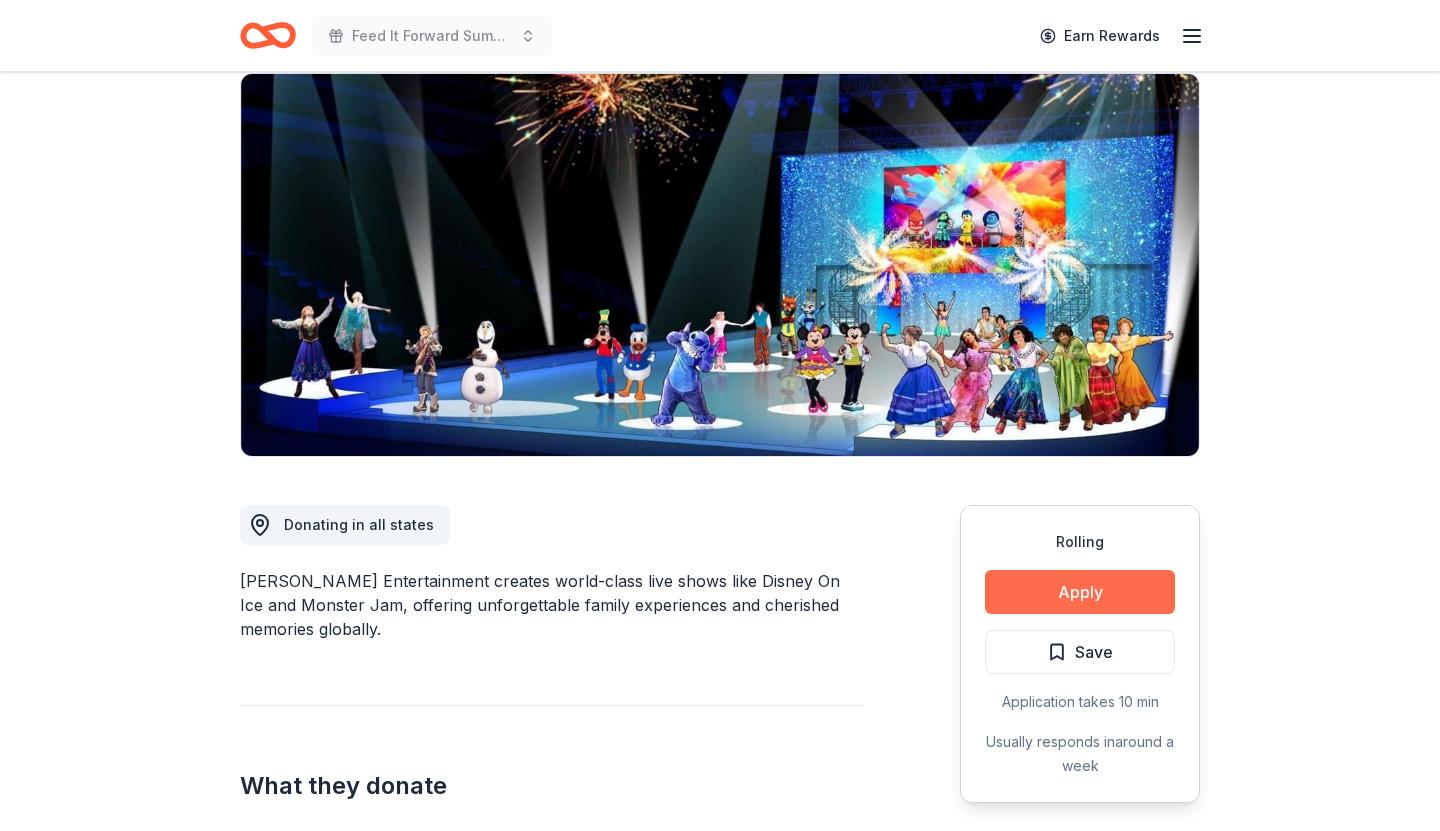 click on "Apply" at bounding box center (1080, 592) 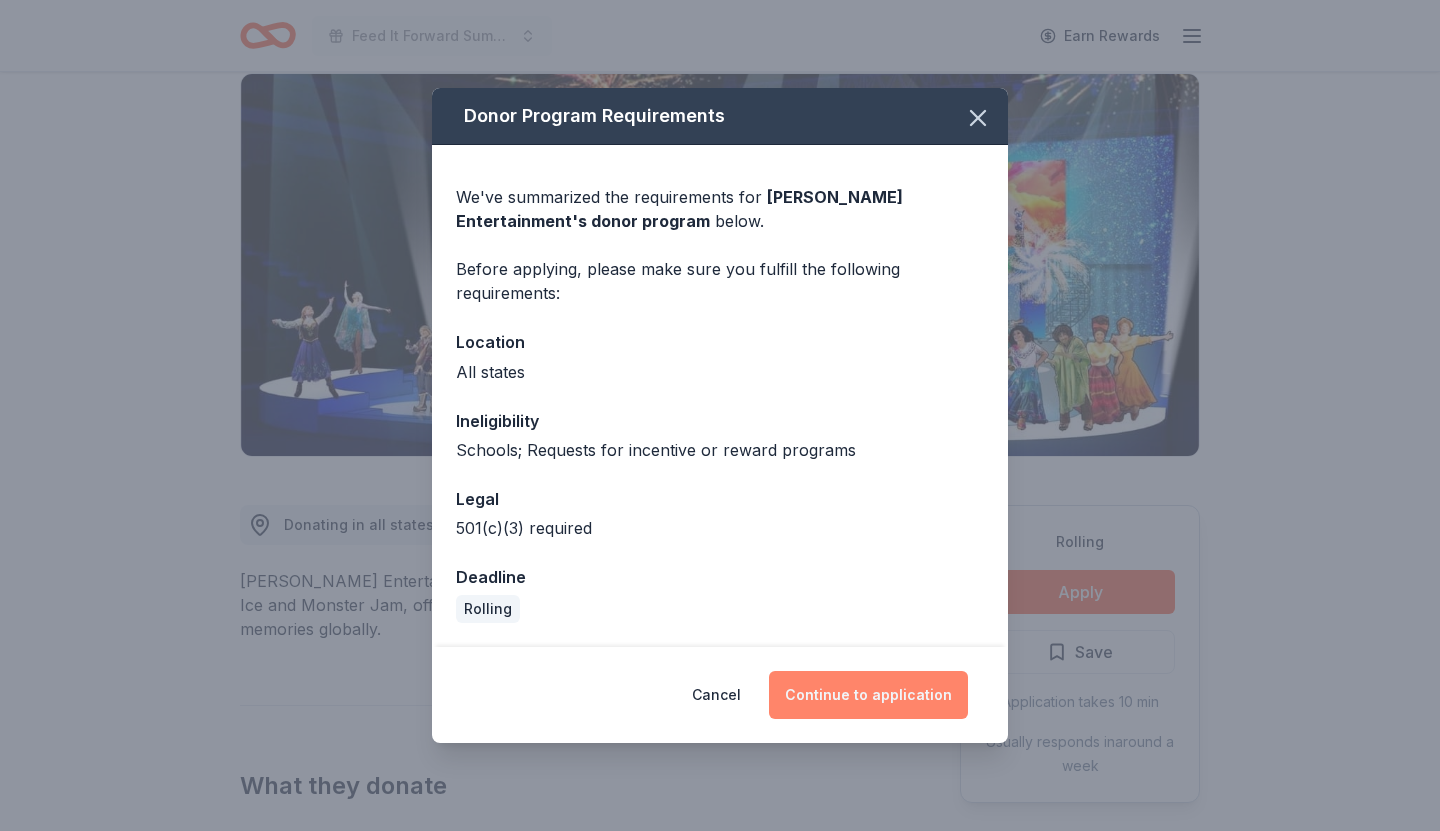 click on "Continue to application" at bounding box center (868, 695) 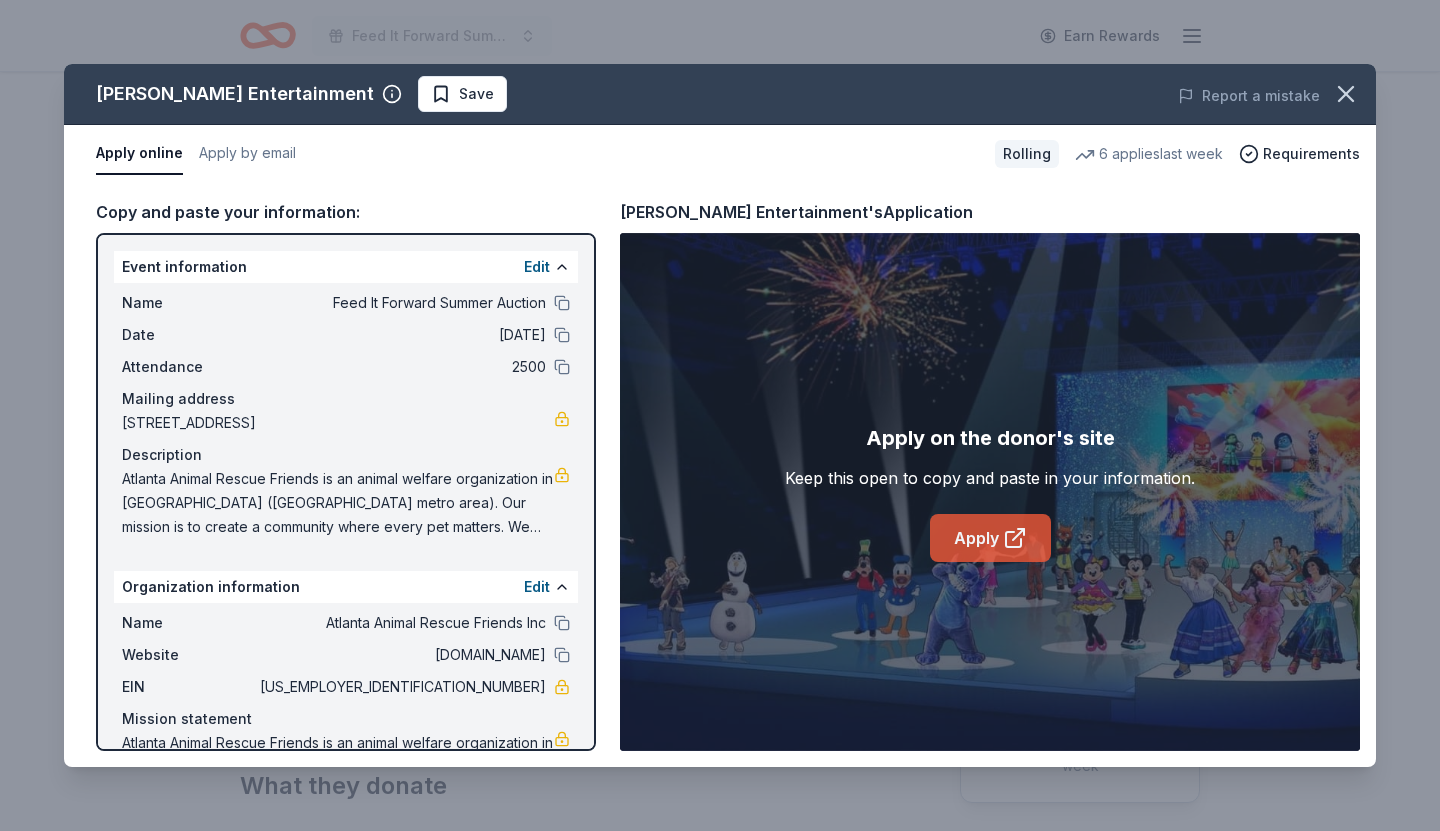 click 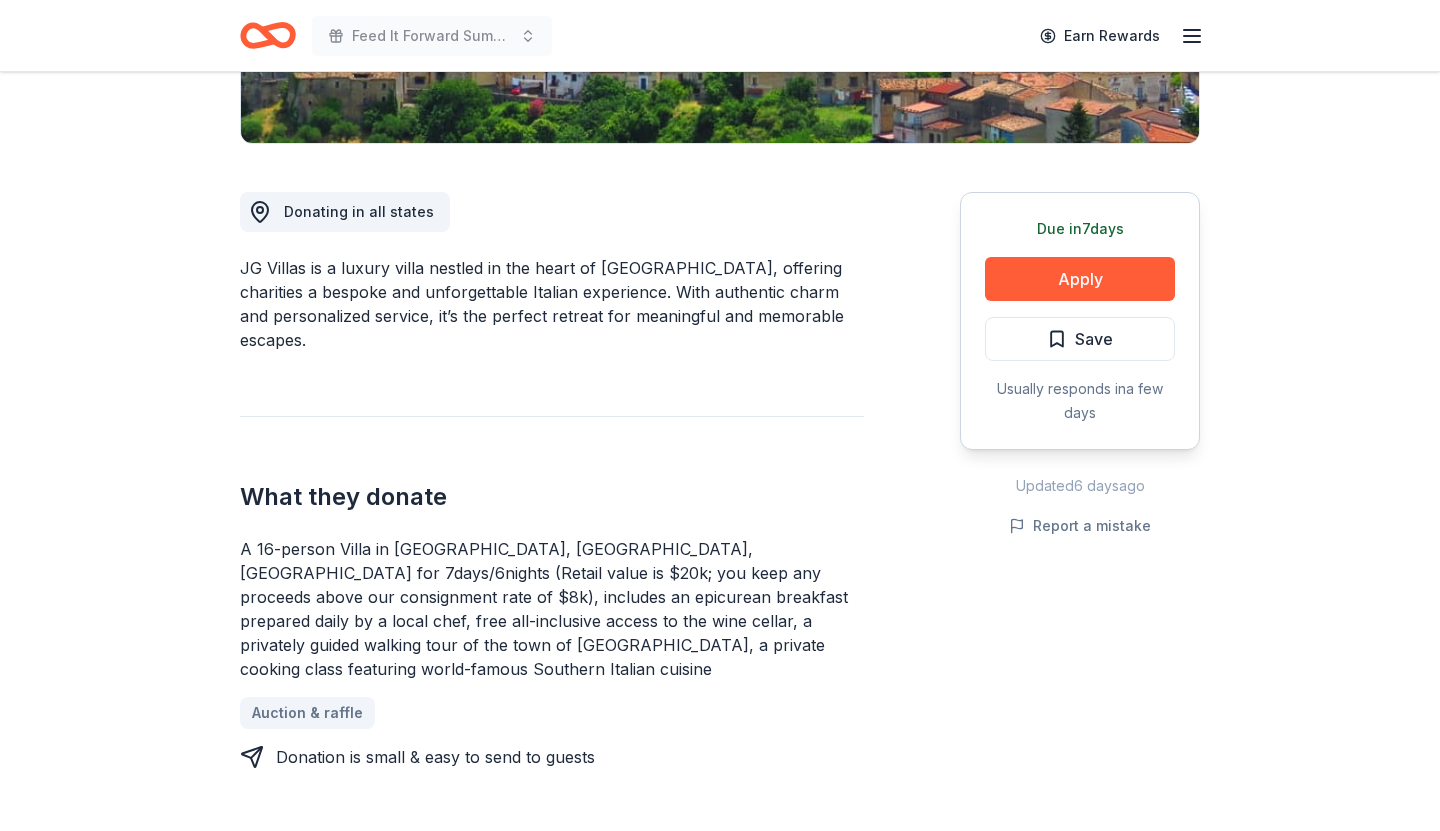 scroll, scrollTop: 514, scrollLeft: 0, axis: vertical 